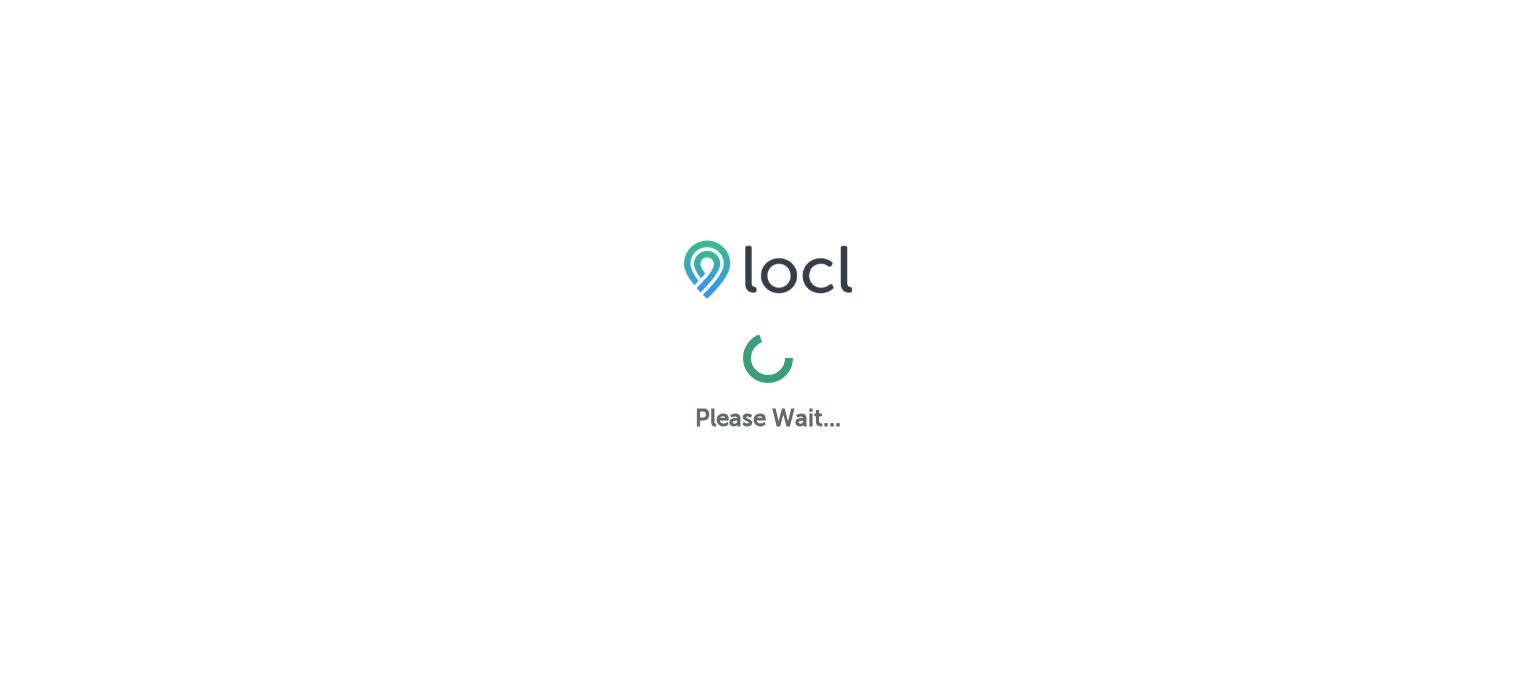 scroll, scrollTop: 0, scrollLeft: 0, axis: both 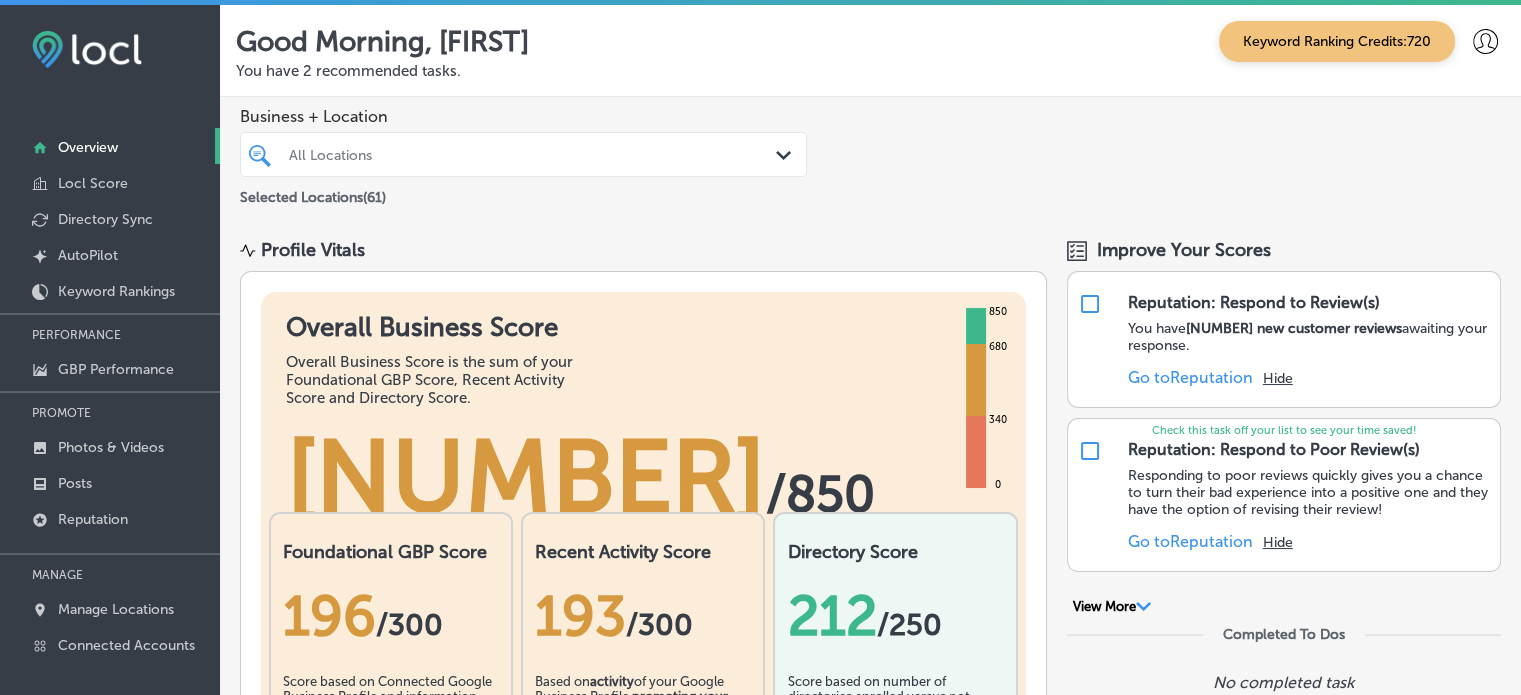 click on "All Locations" at bounding box center [533, 154] 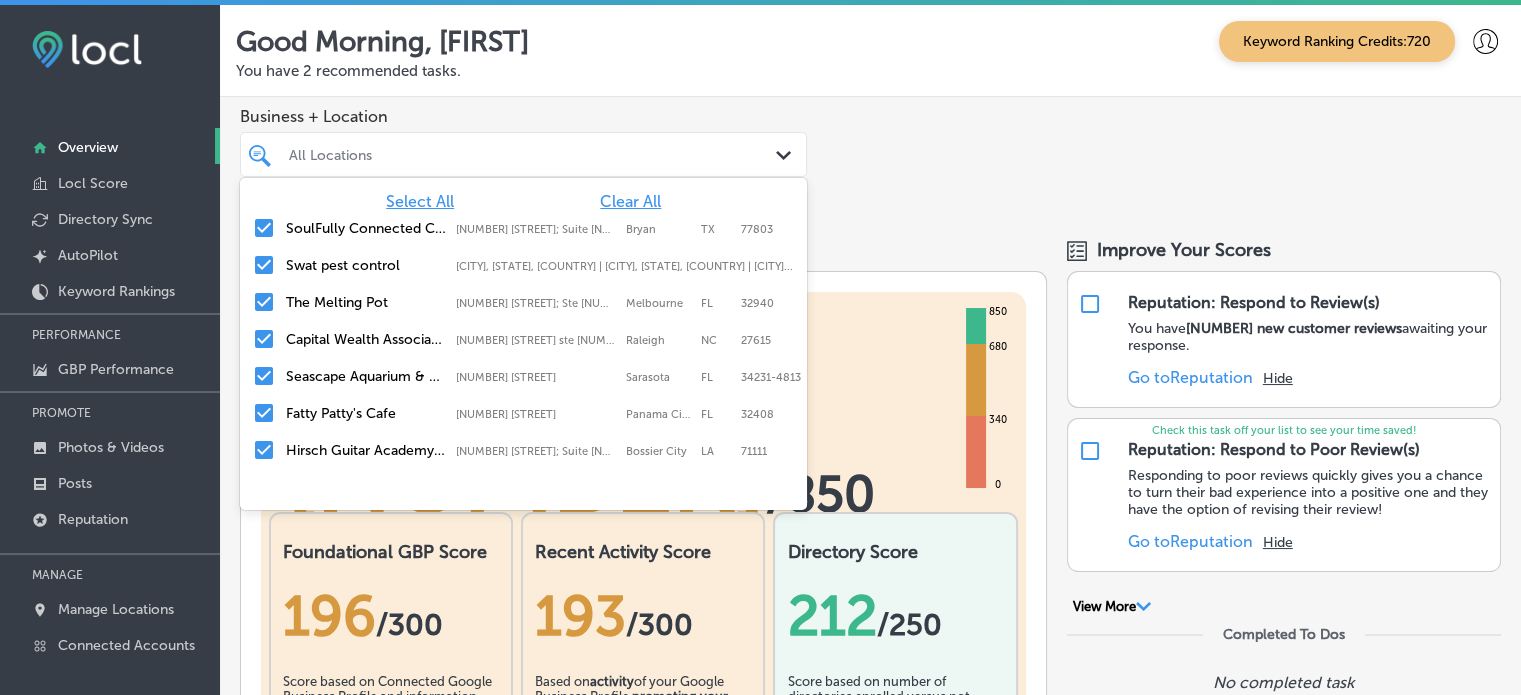 click on "Clear All" at bounding box center [630, 201] 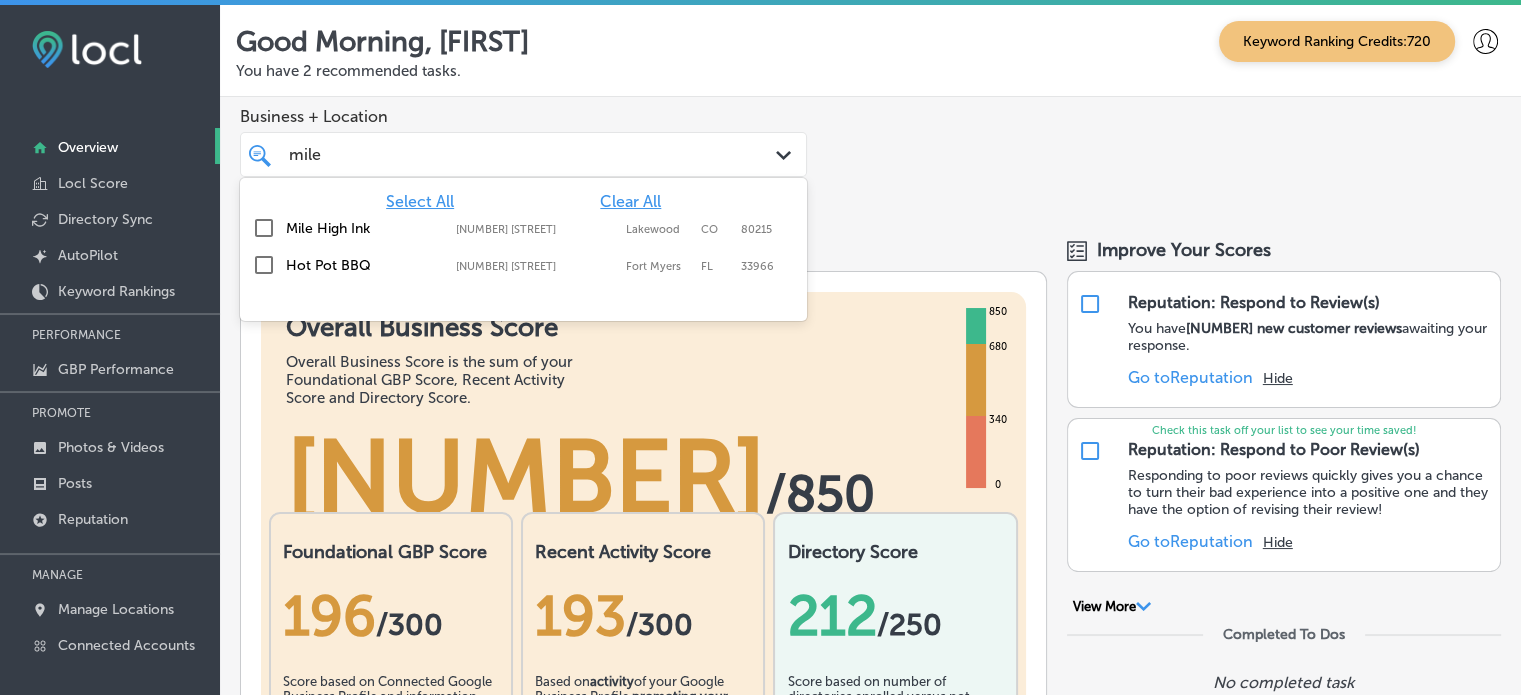 click on "Mile High Ink" at bounding box center [366, 228] 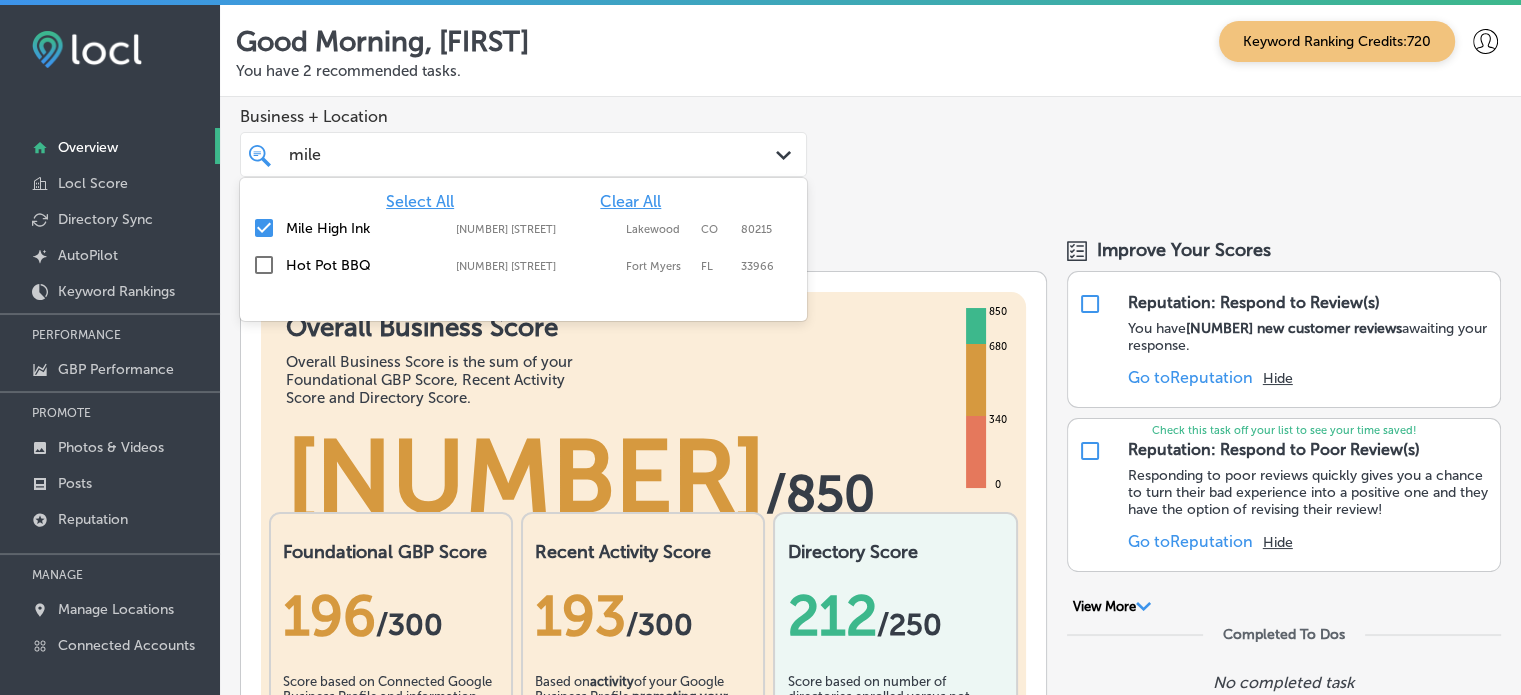 type on "mile" 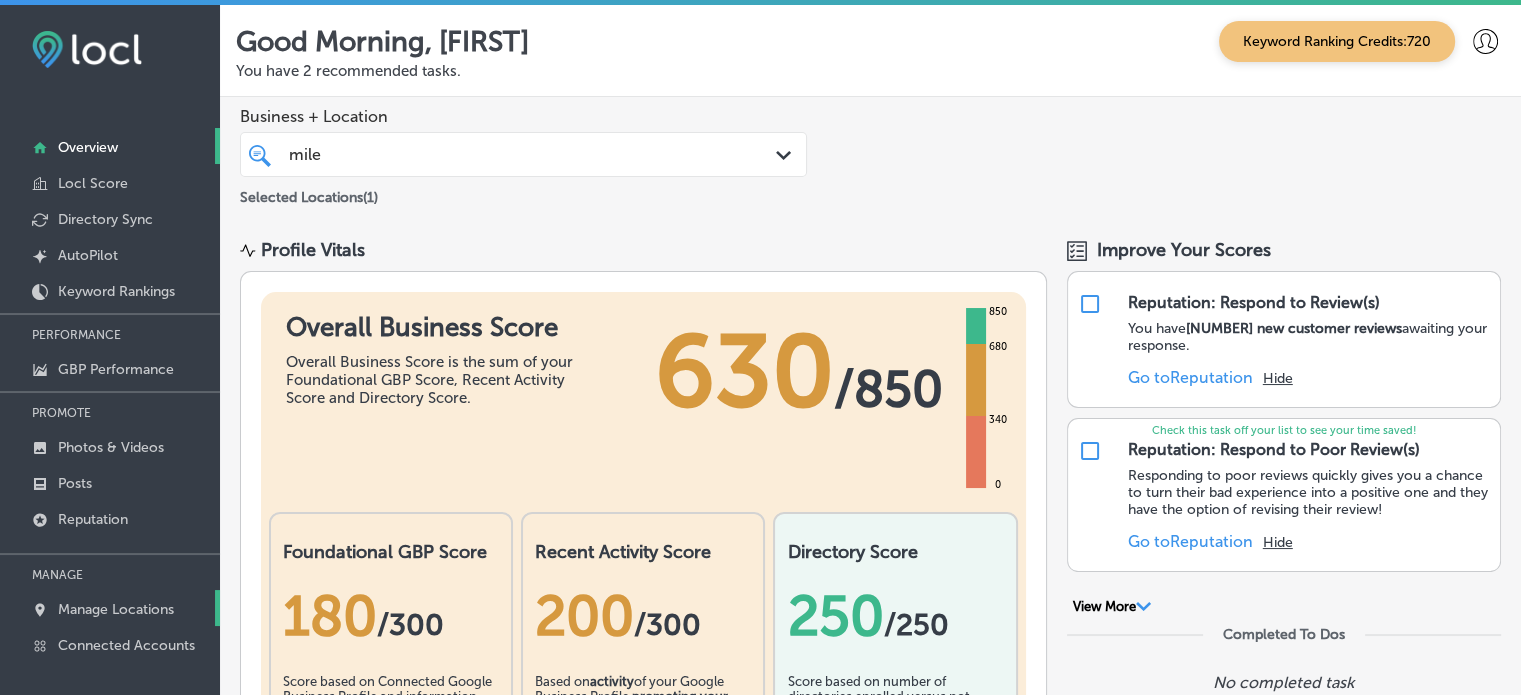 click on "Manage Locations" at bounding box center [116, 609] 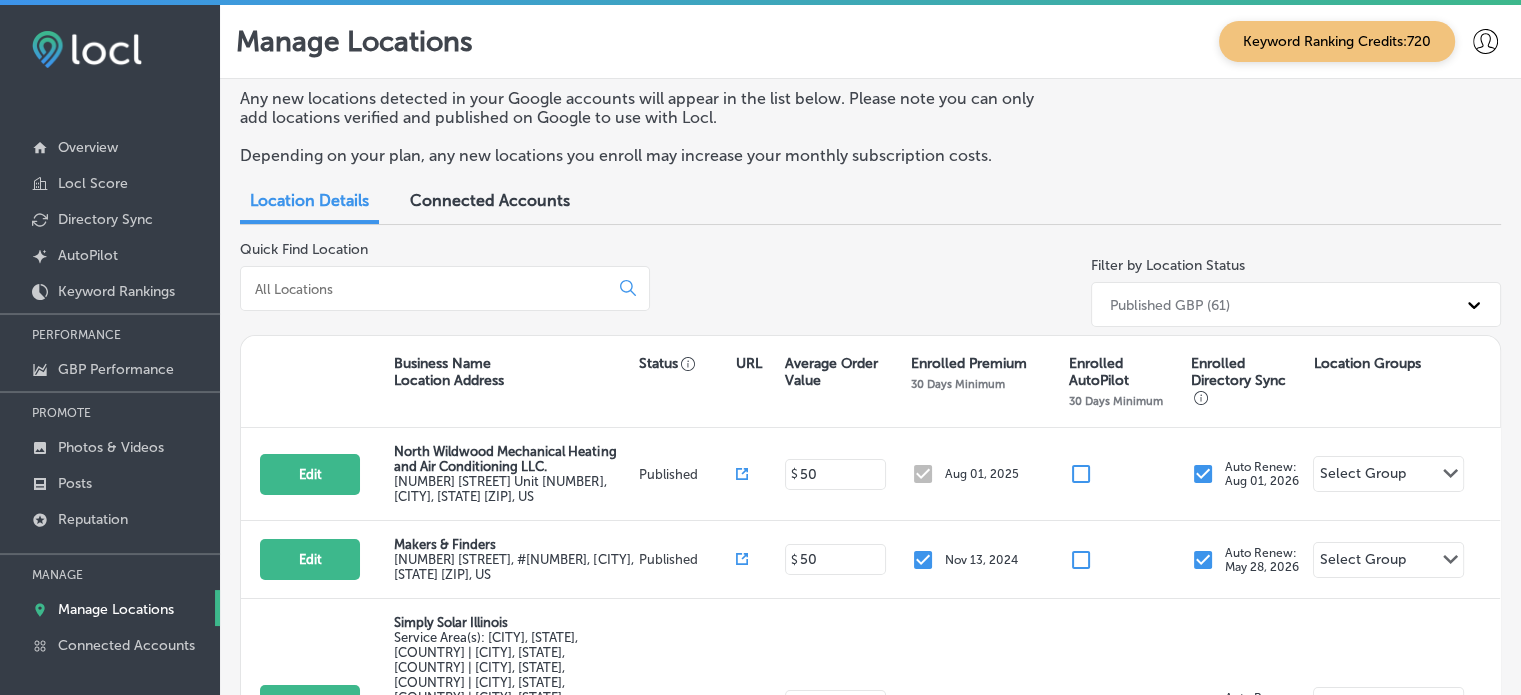 click at bounding box center [428, 289] 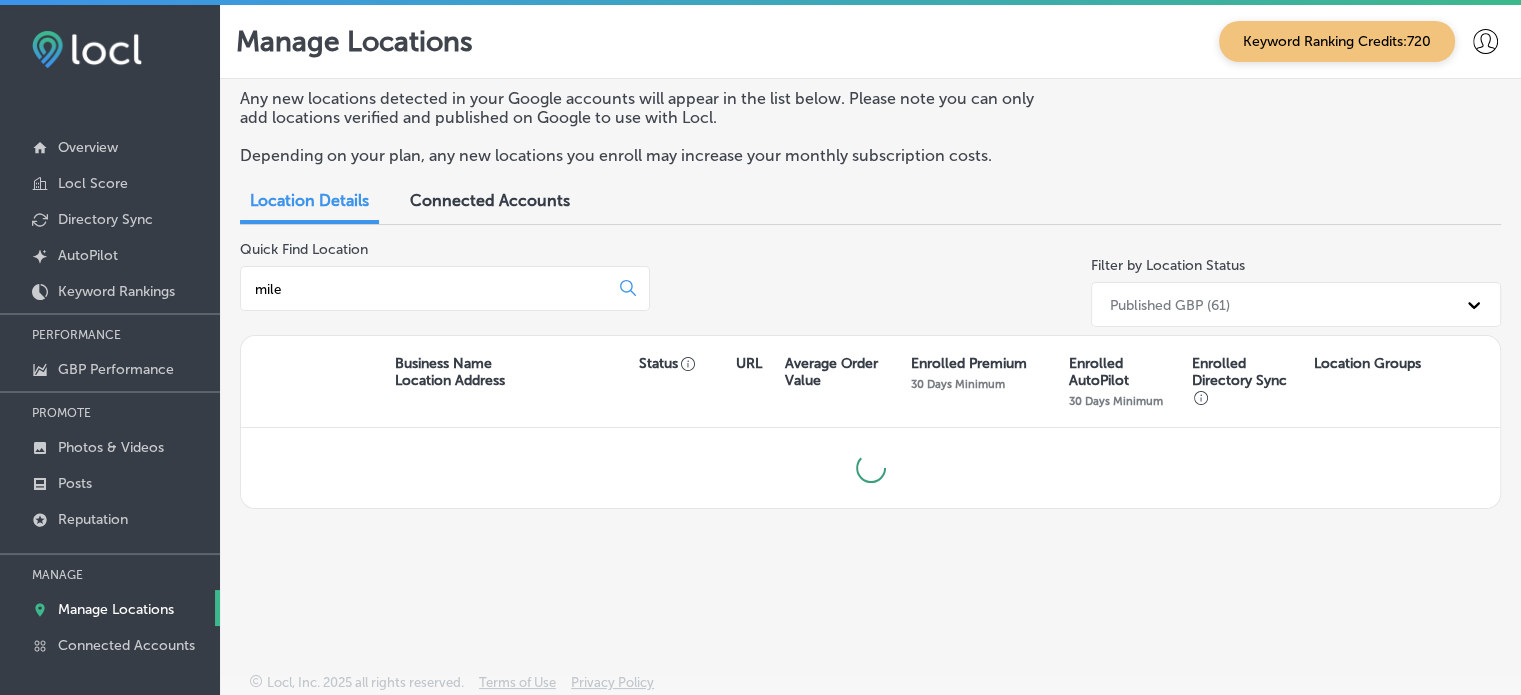 scroll, scrollTop: 4, scrollLeft: 0, axis: vertical 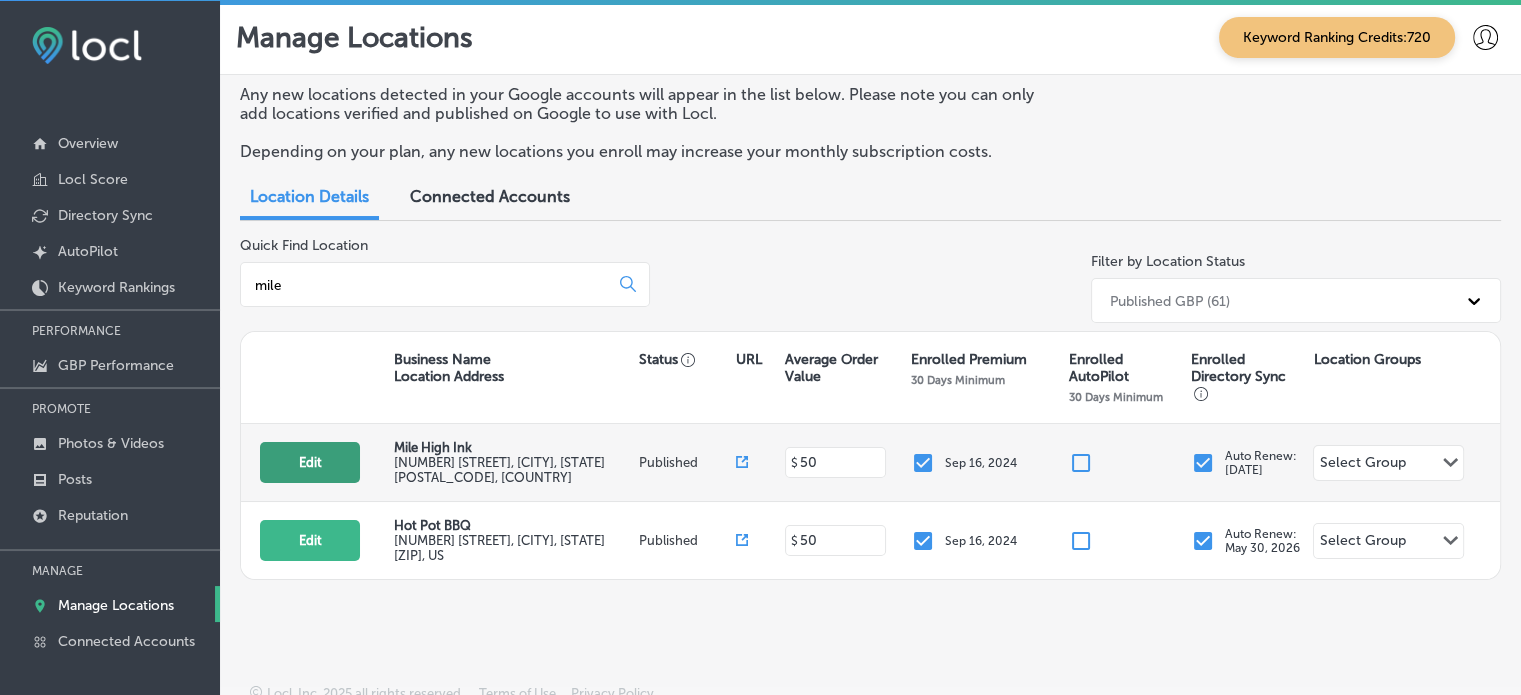 type on "mile" 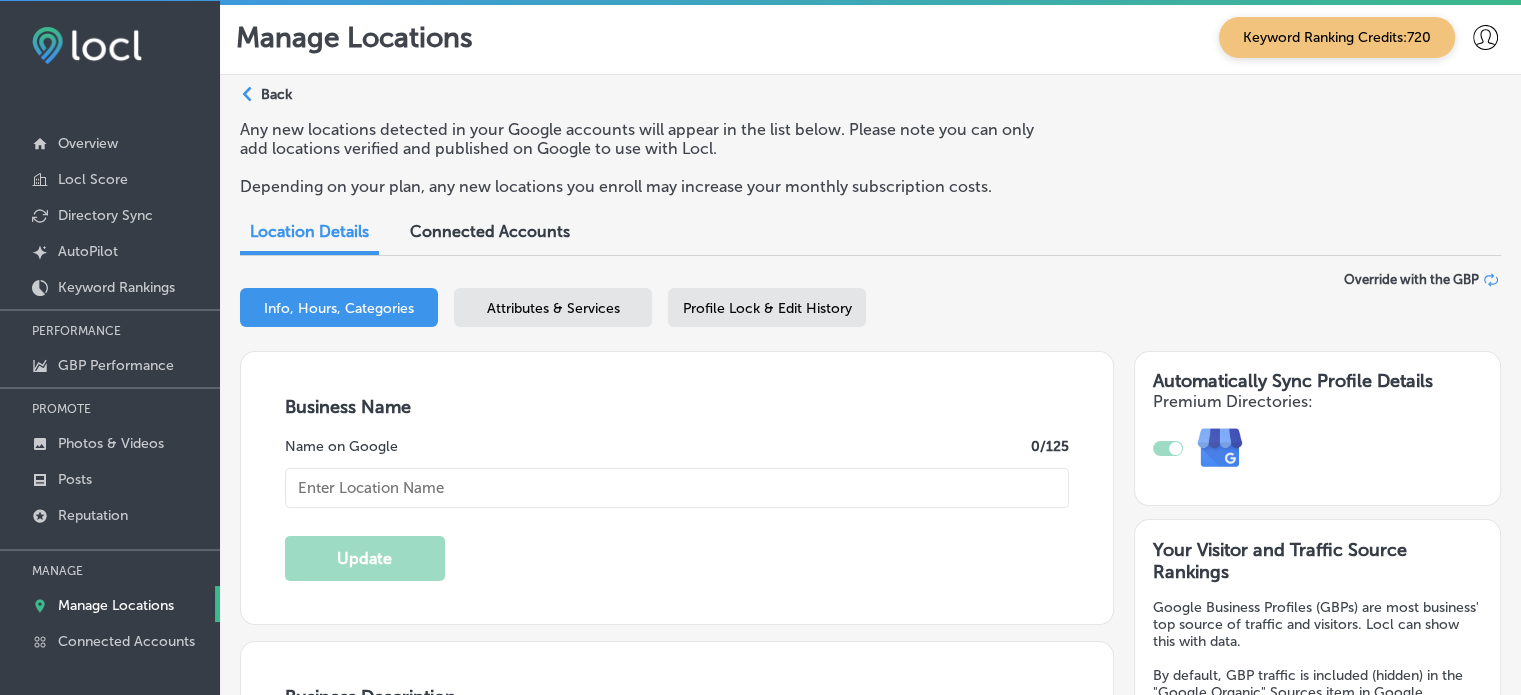 type on "Mile High Ink" 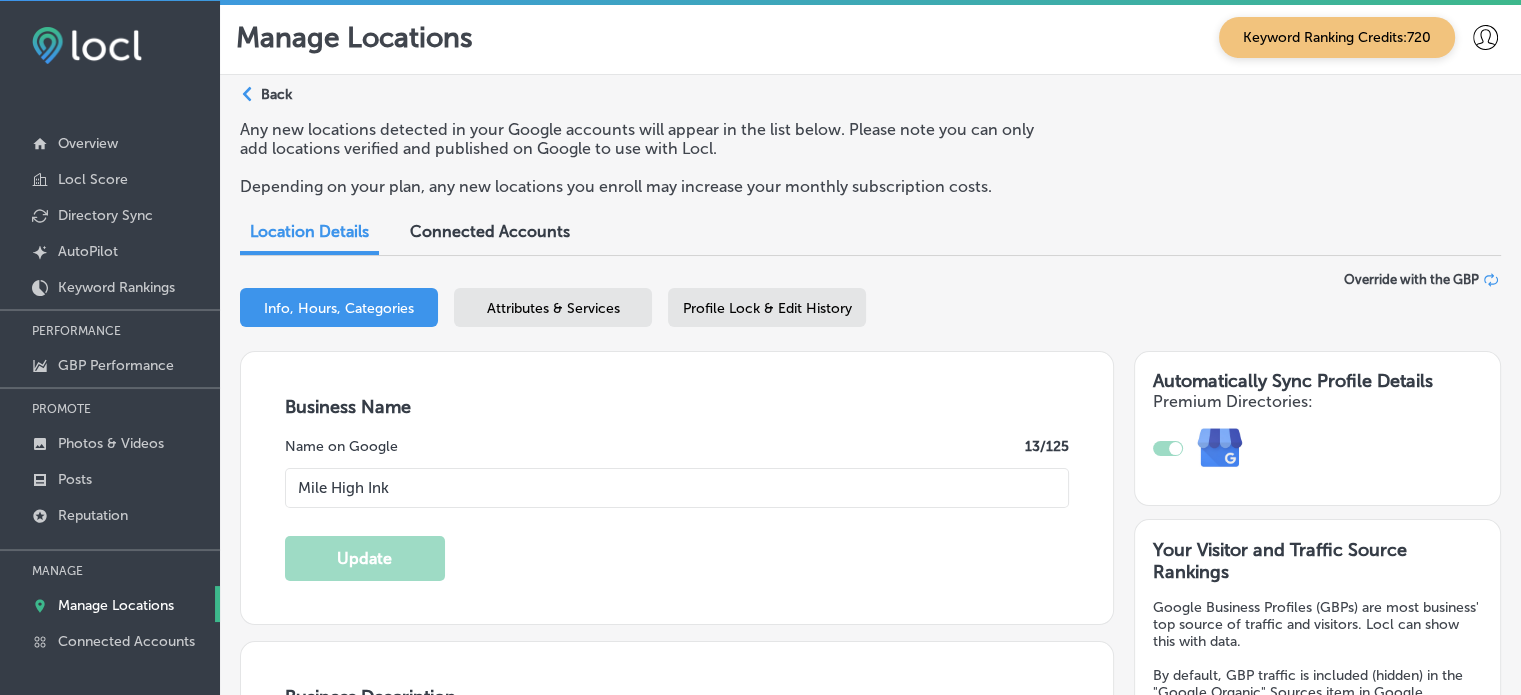 type on "Mile High Ink is Lakewood, [STATE]'s premier tattoo and piercing studio, manned by a team of skilled artists in a sterile, welcoming shop. We provide custom tattoos, with walk-ins welcome but appointments recommended to work with your preferred artist. We also offer professional body piercings using medical-grade equipment for optimal safety. Our tattoo artists are passionate about bringing visions to life with their creative talents, whether you have a unique design ready or need guidance designing one. By treating all customers with integrity and respect, we aim to make every visit comfortable. Mile High Ink's artistry can be seen on our Facebook and Instagram. We are the go-to body art shop for custom tattoos and piercings done right." 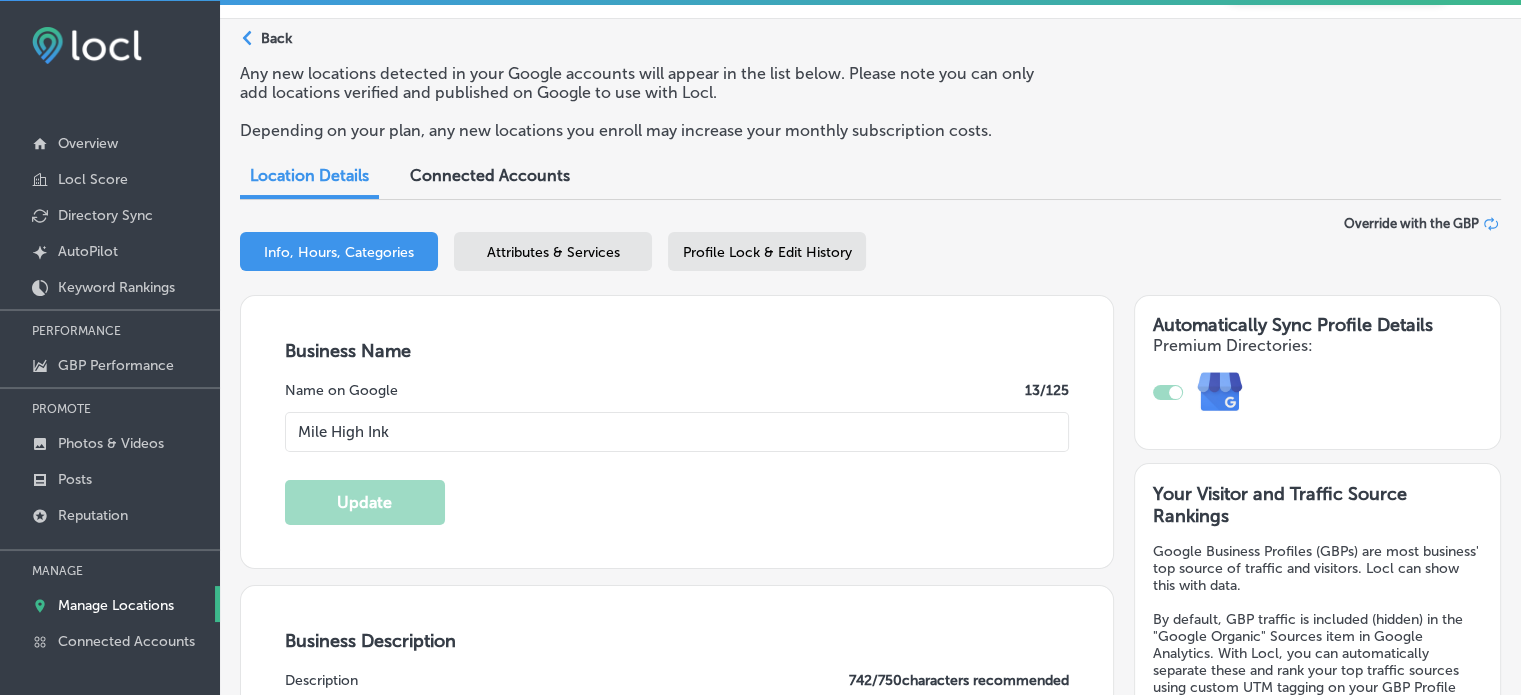scroll, scrollTop: 0, scrollLeft: 0, axis: both 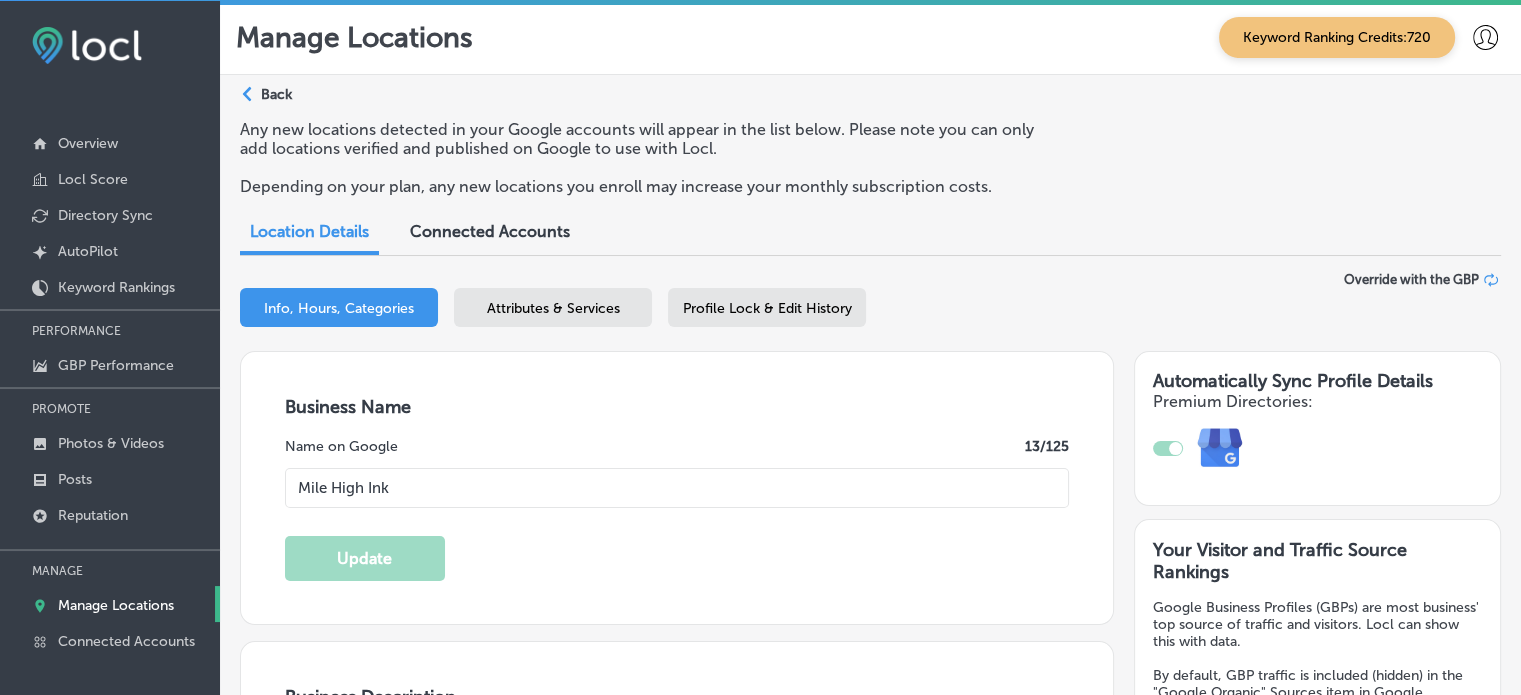 click on "Attributes & Services" at bounding box center (553, 308) 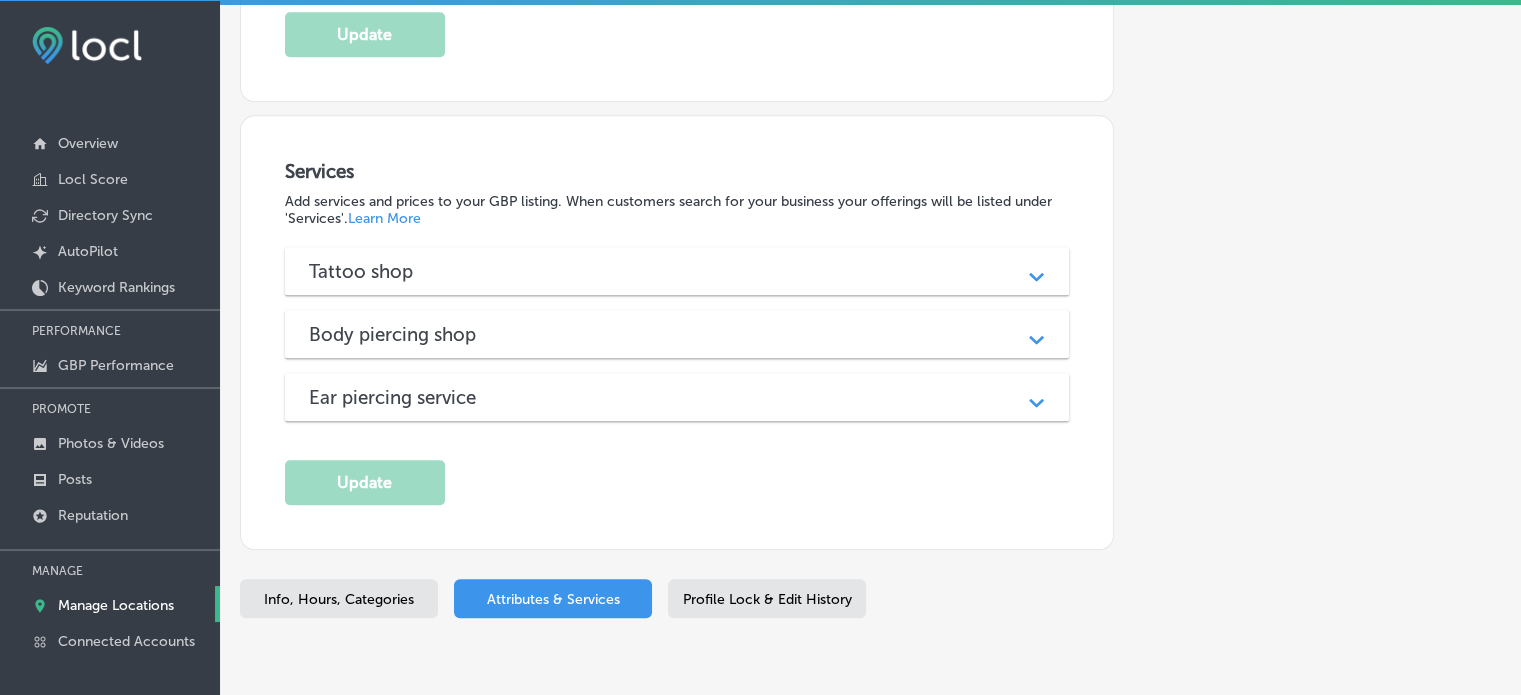 scroll, scrollTop: 2037, scrollLeft: 0, axis: vertical 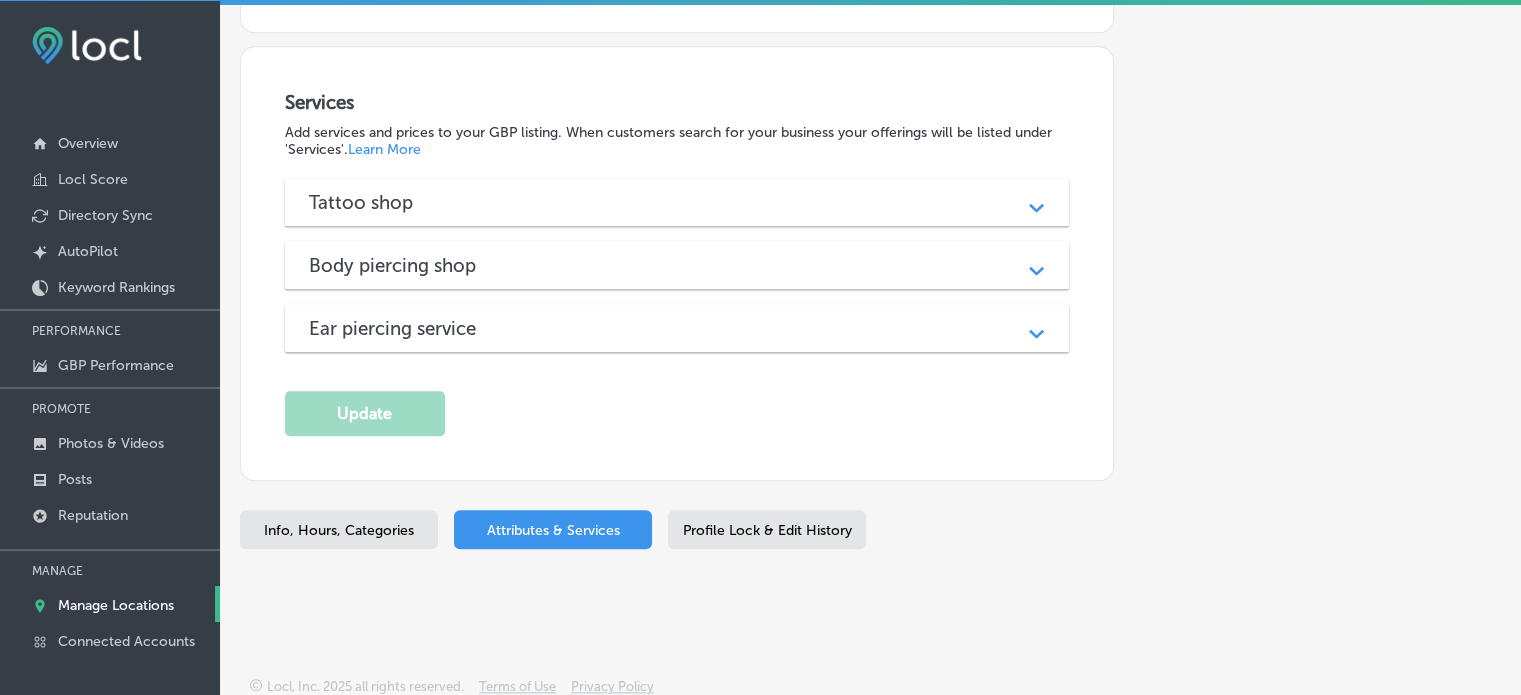 click on "Tattoo shop
Path
Created with Sketch." at bounding box center (677, 202) 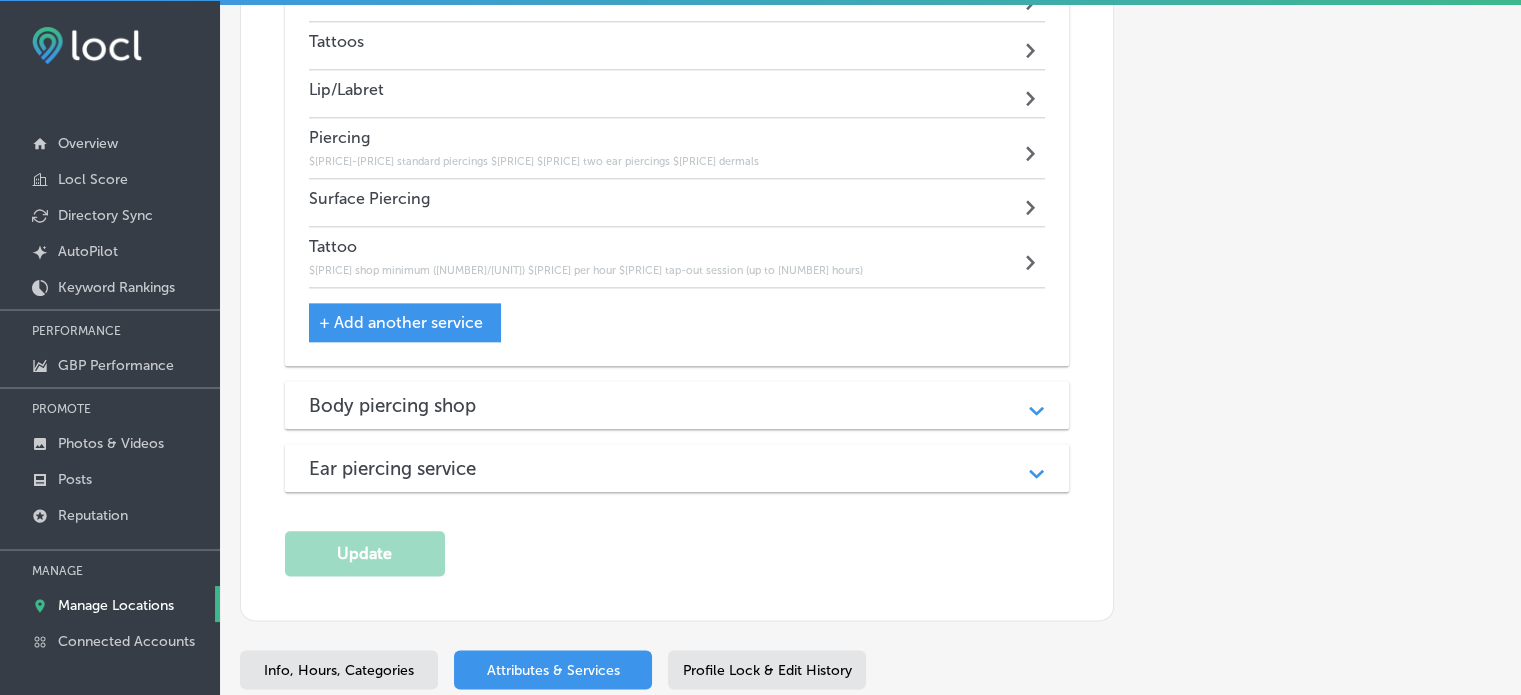 scroll, scrollTop: 2340, scrollLeft: 0, axis: vertical 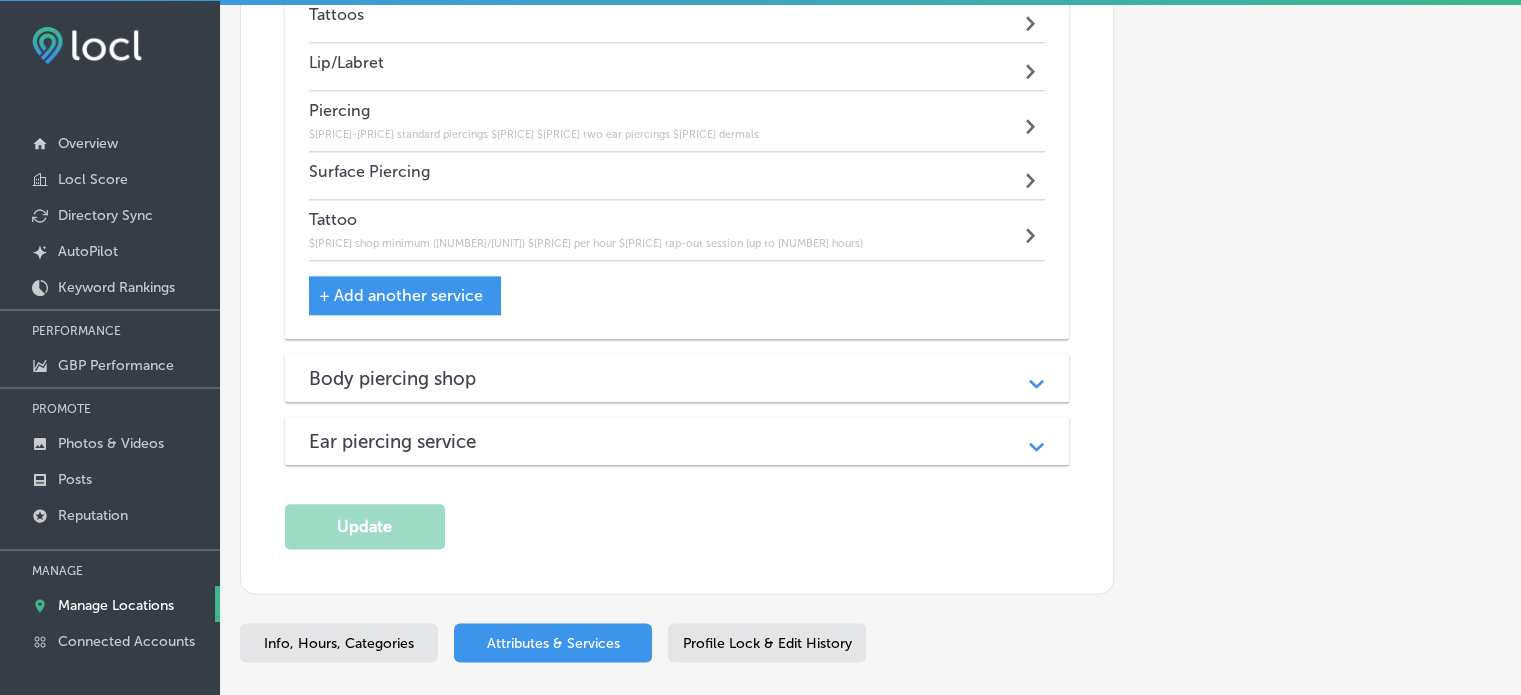 click on "Body piercing shop" at bounding box center (677, 378) 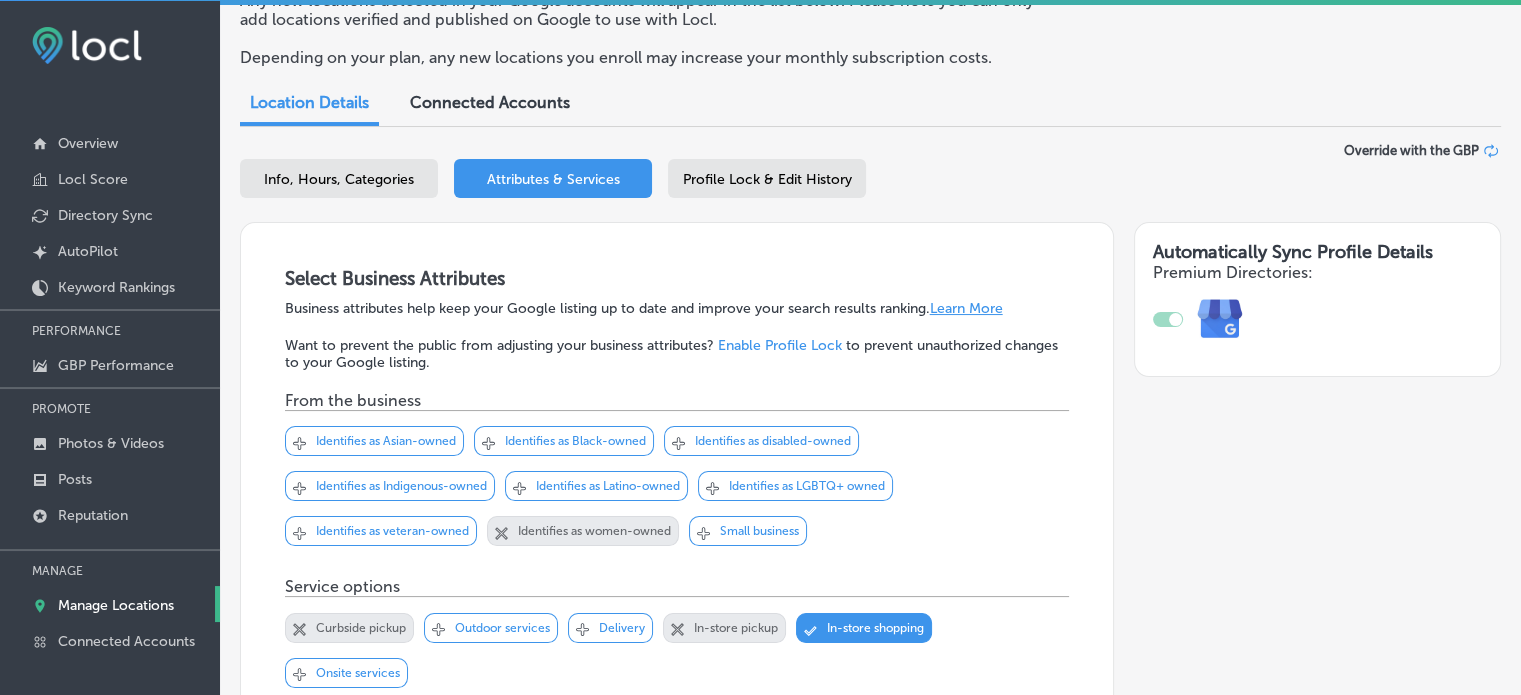 scroll, scrollTop: 0, scrollLeft: 0, axis: both 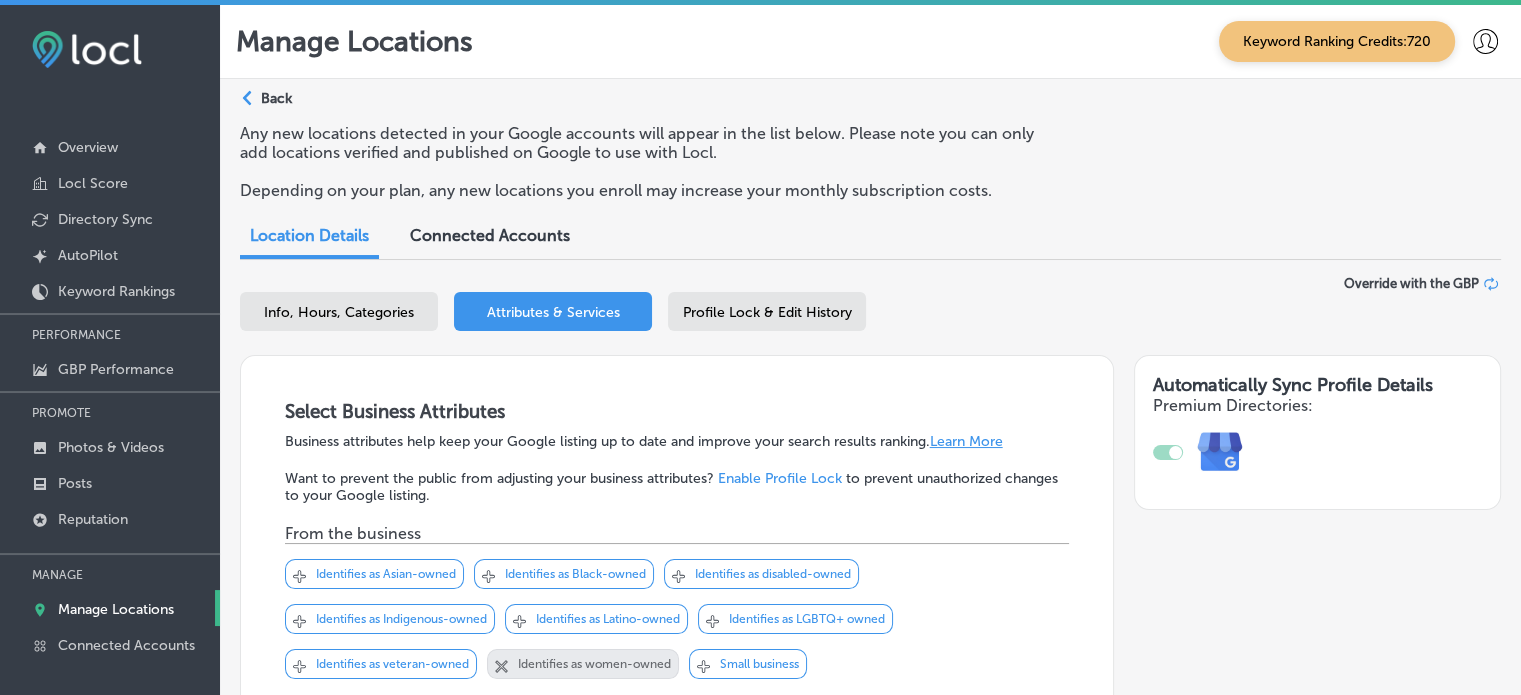 click on "Profile Lock & Edit History" at bounding box center [767, 312] 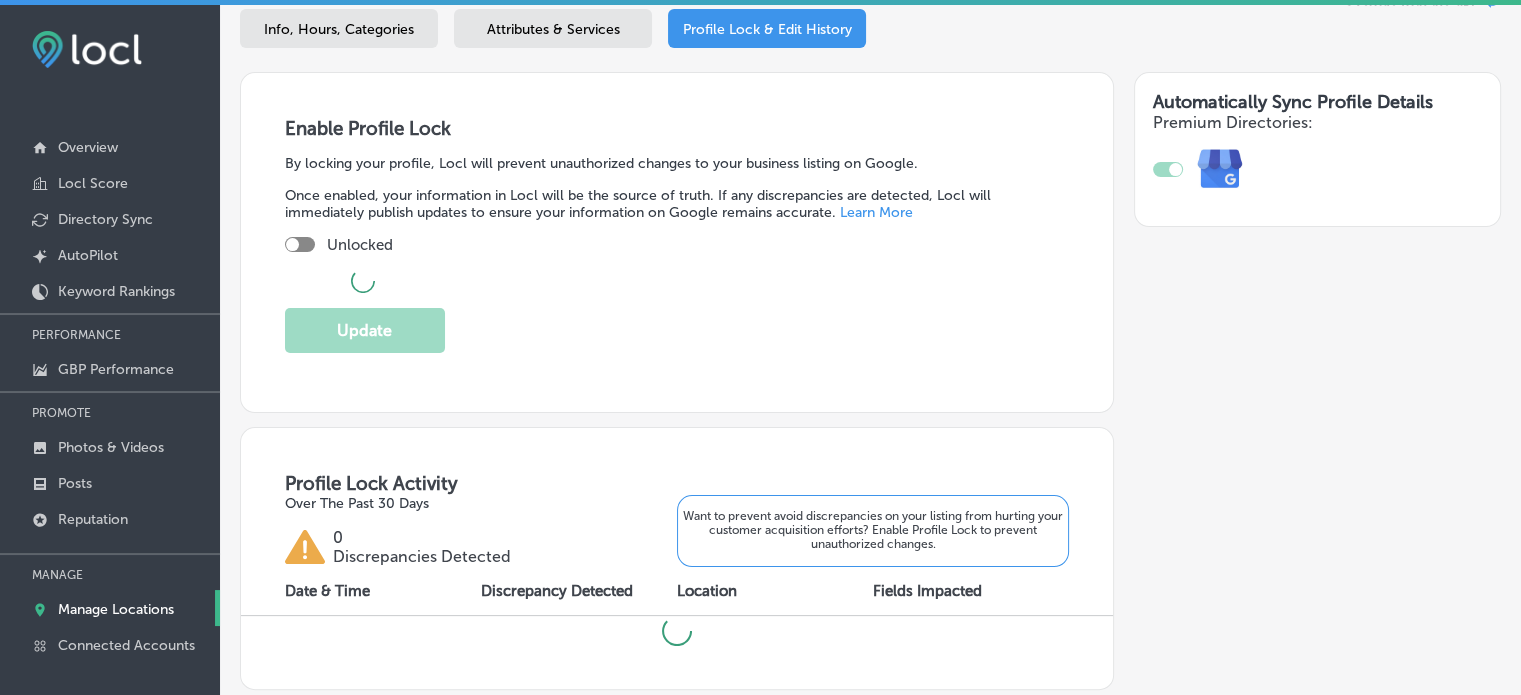 scroll, scrollTop: 284, scrollLeft: 0, axis: vertical 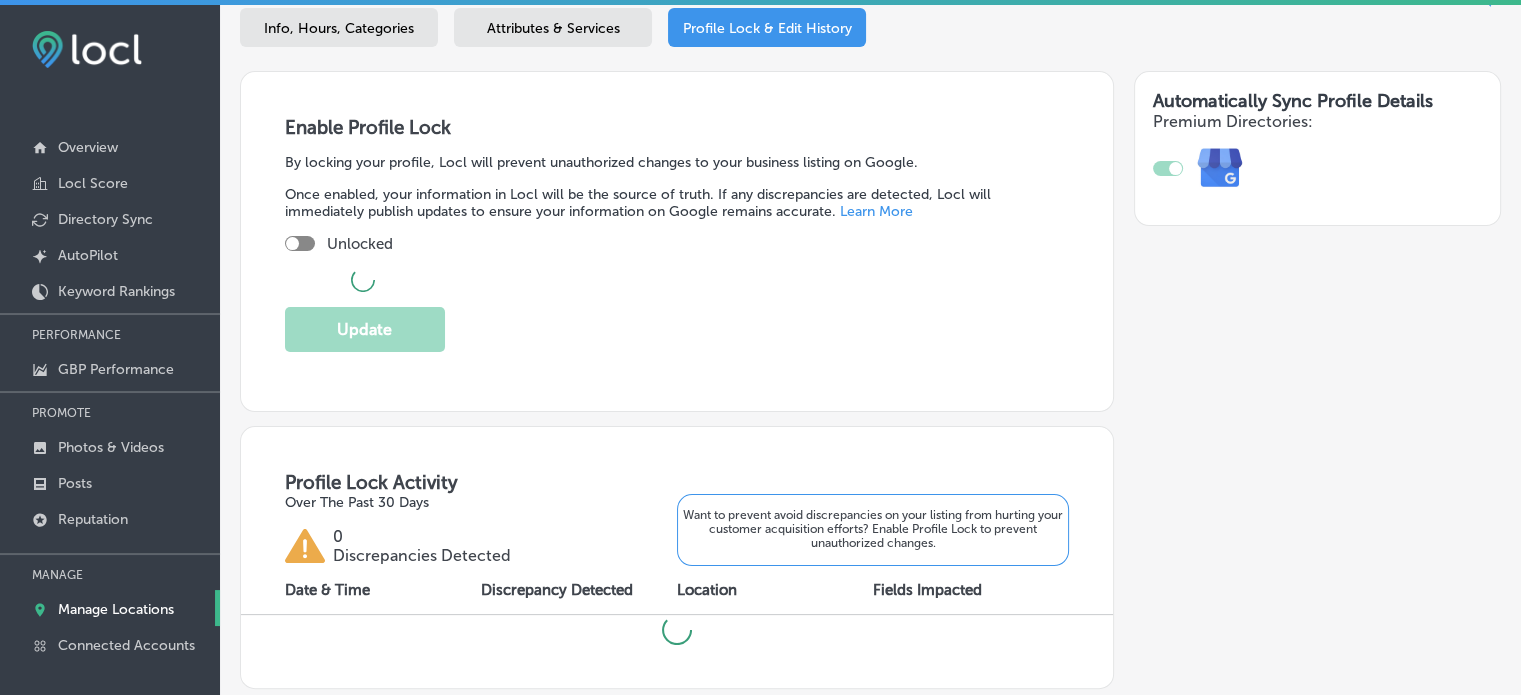 checkbox on "true" 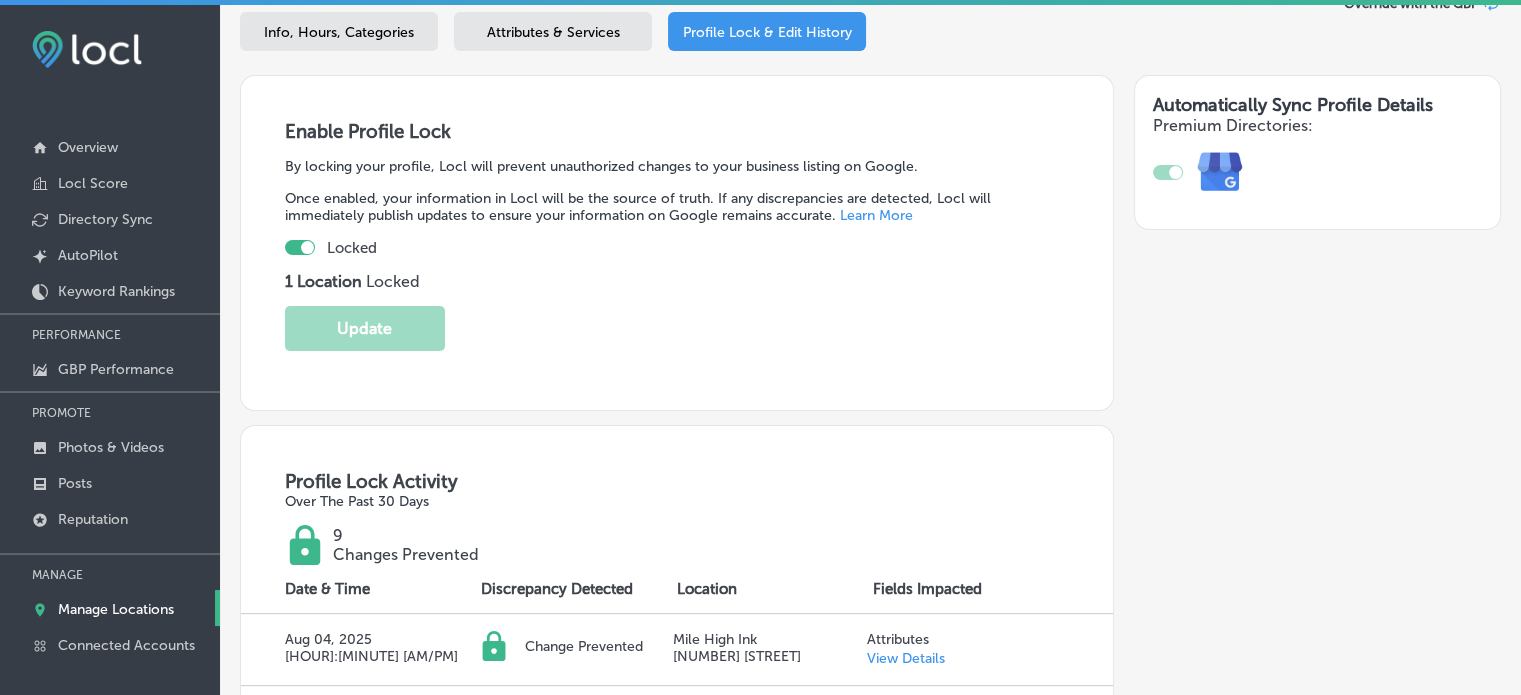 scroll, scrollTop: 238, scrollLeft: 0, axis: vertical 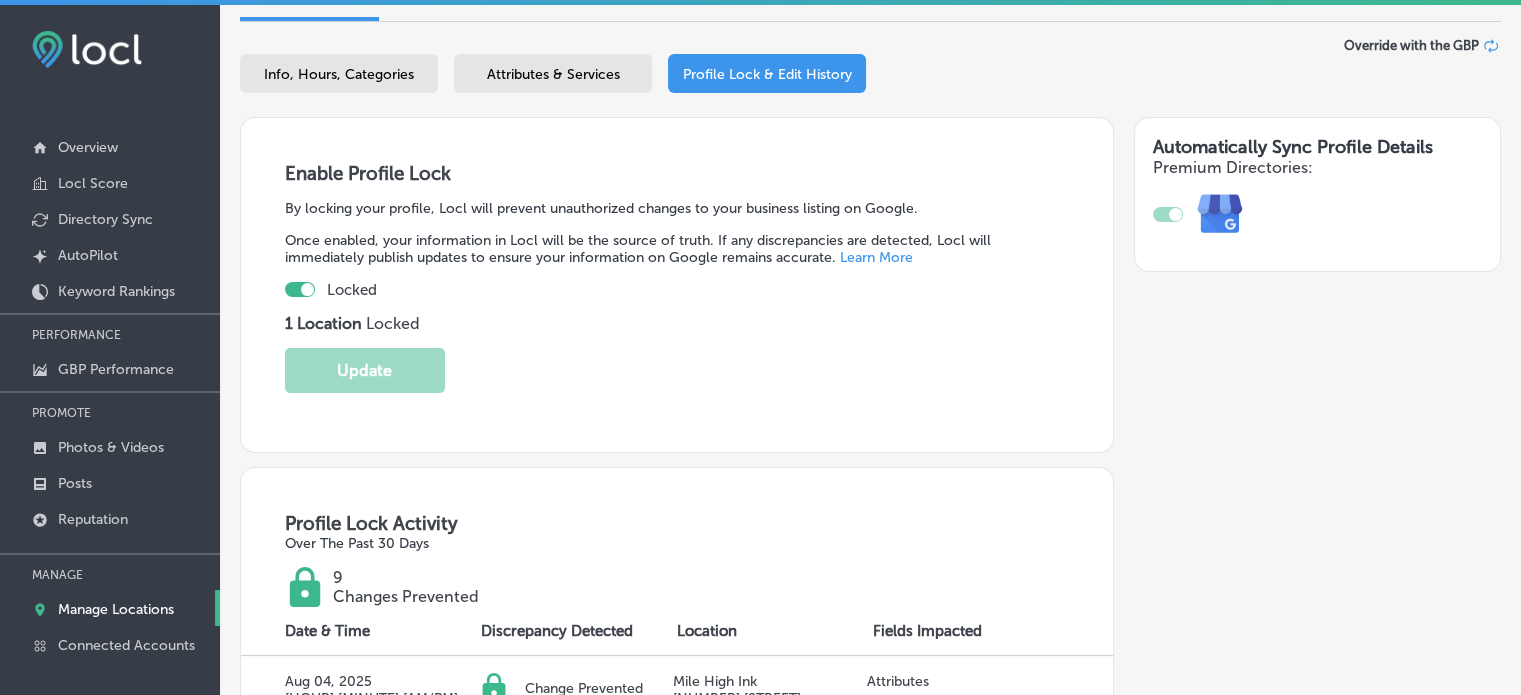 click on "Info, Hours, Categories" at bounding box center [339, 73] 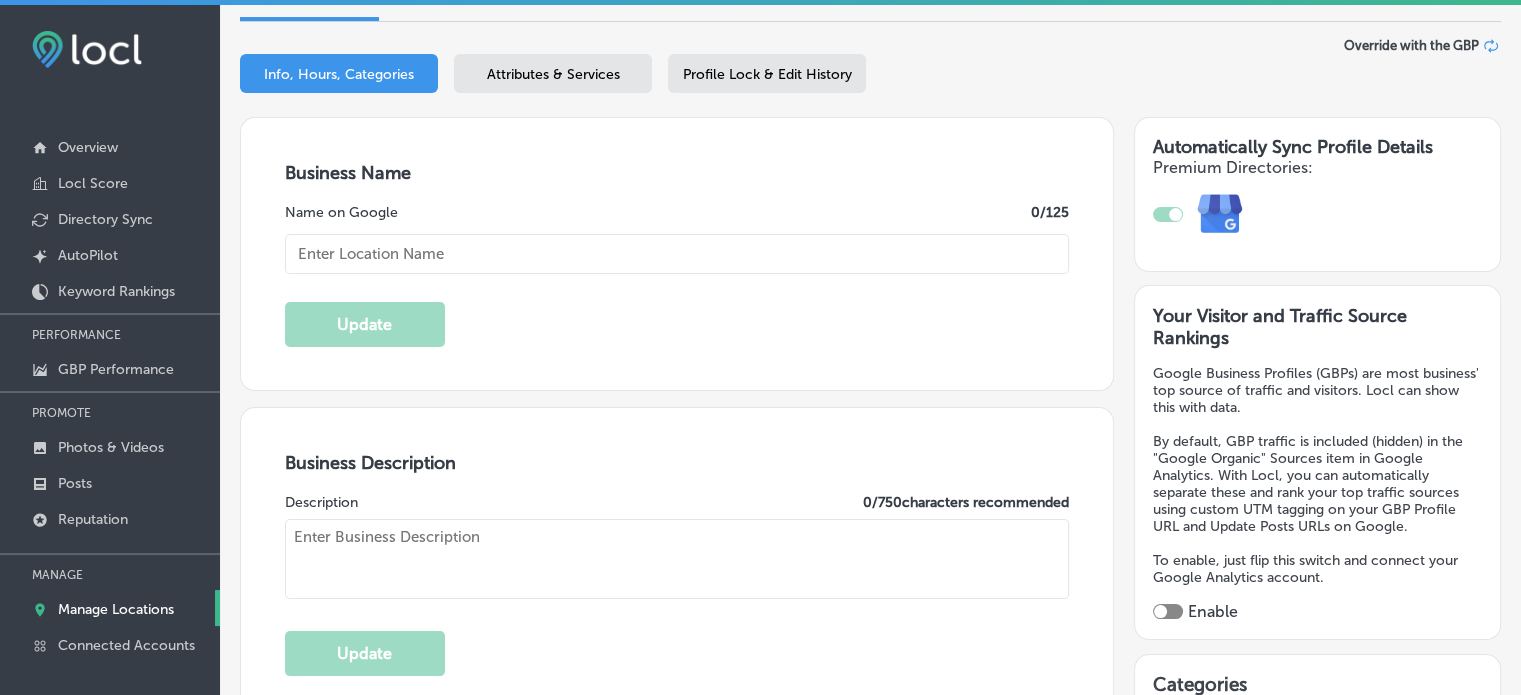 type on "Mile High Ink" 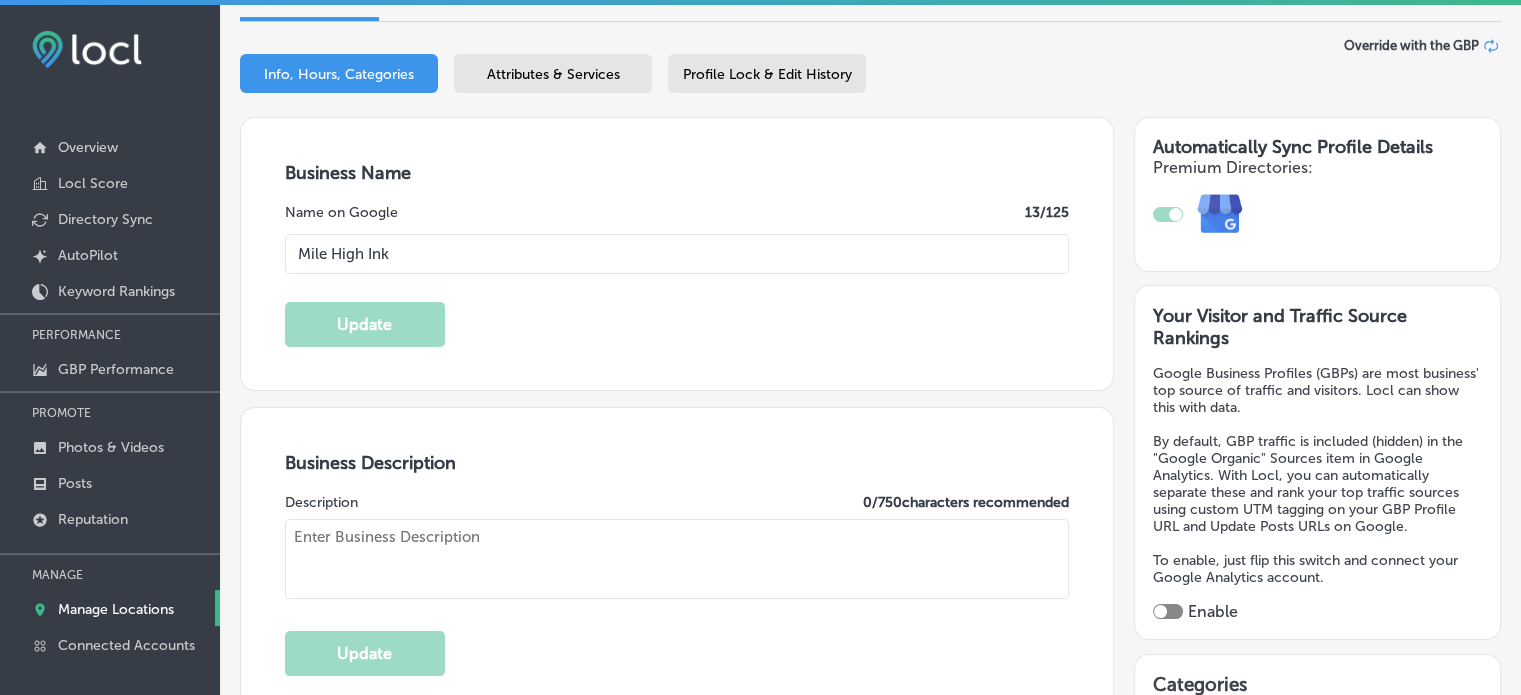 type on "[NUMBER] [STREET]" 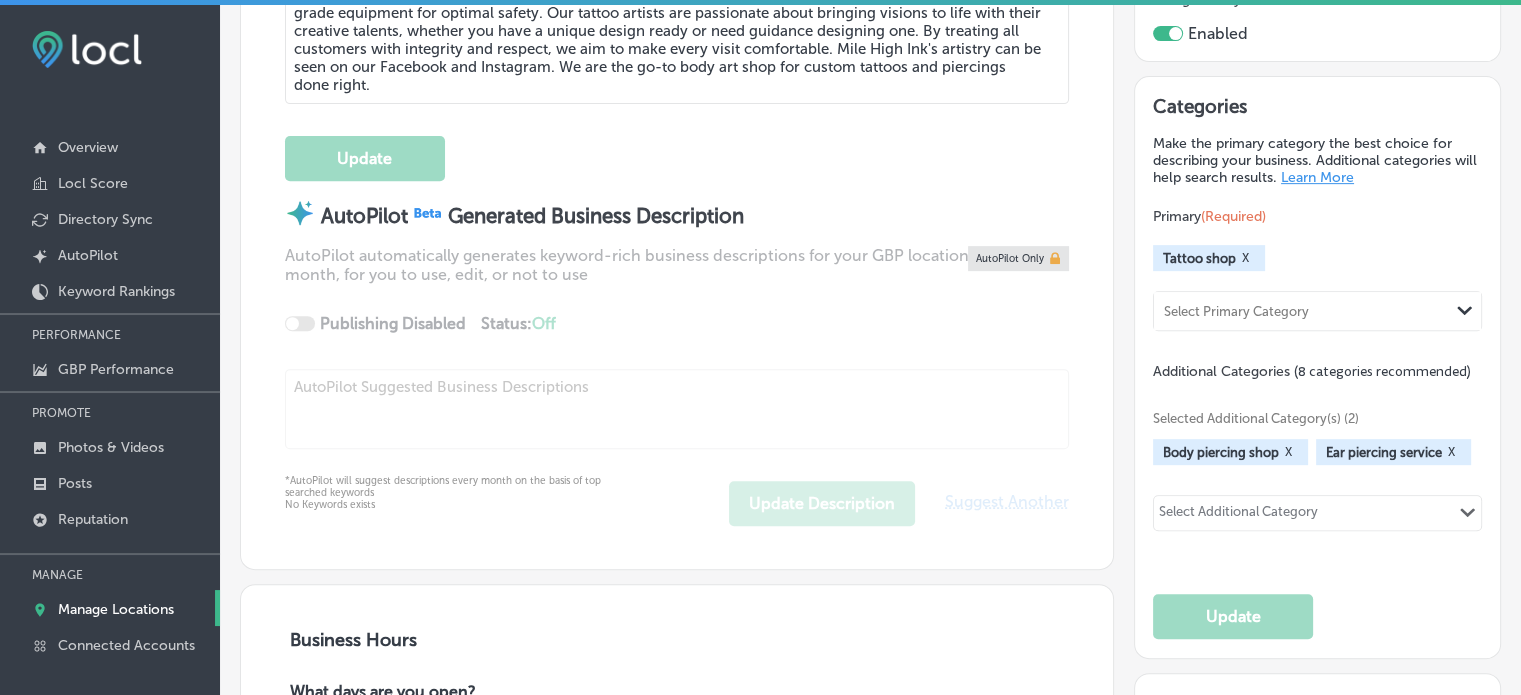 scroll, scrollTop: 824, scrollLeft: 0, axis: vertical 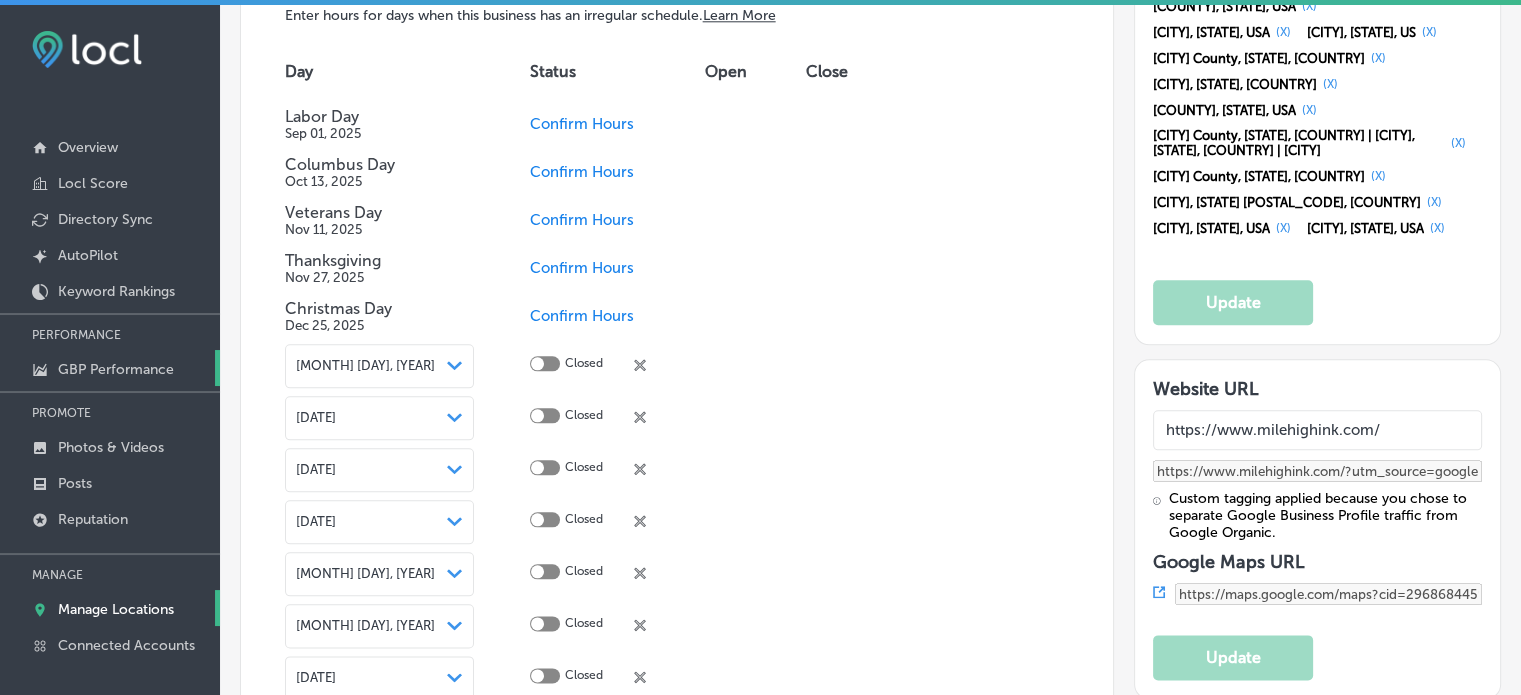 click on "GBP Performance" at bounding box center [116, 369] 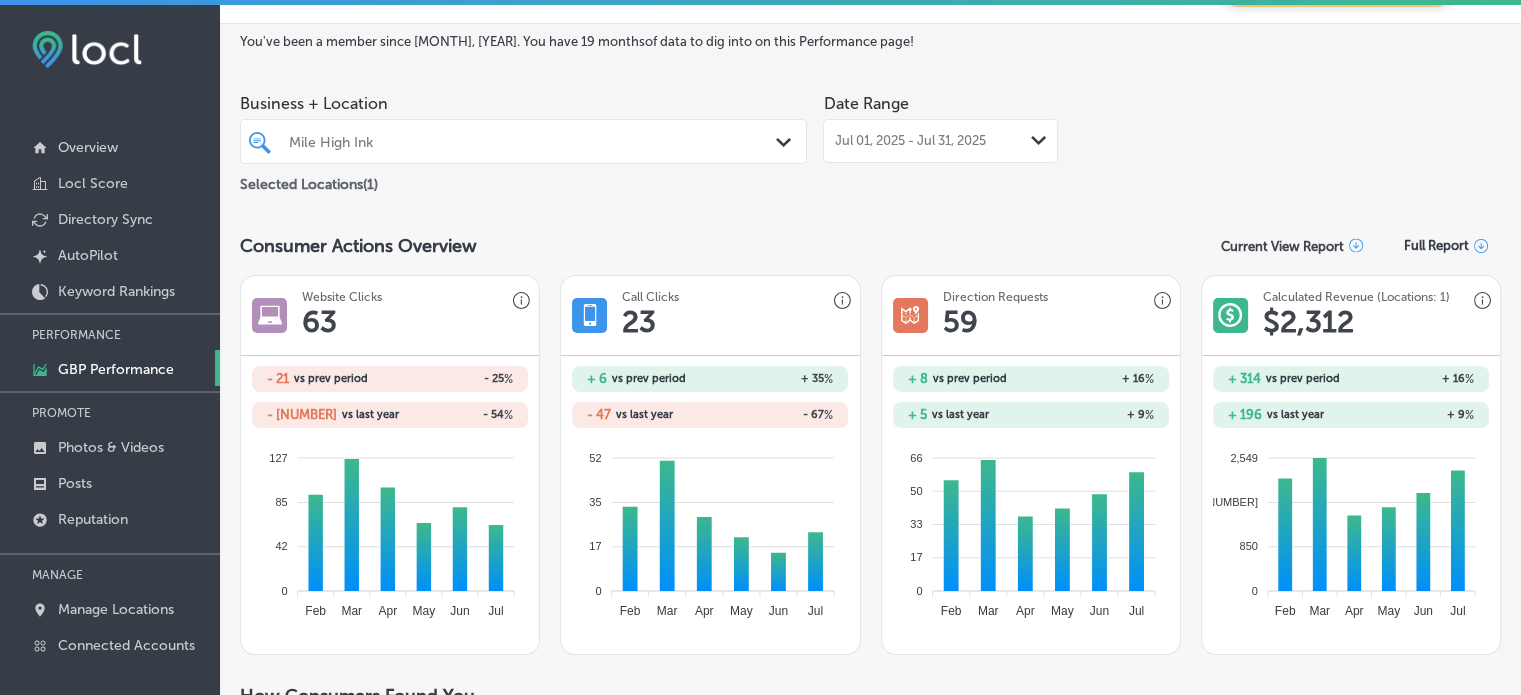 scroll, scrollTop: 56, scrollLeft: 0, axis: vertical 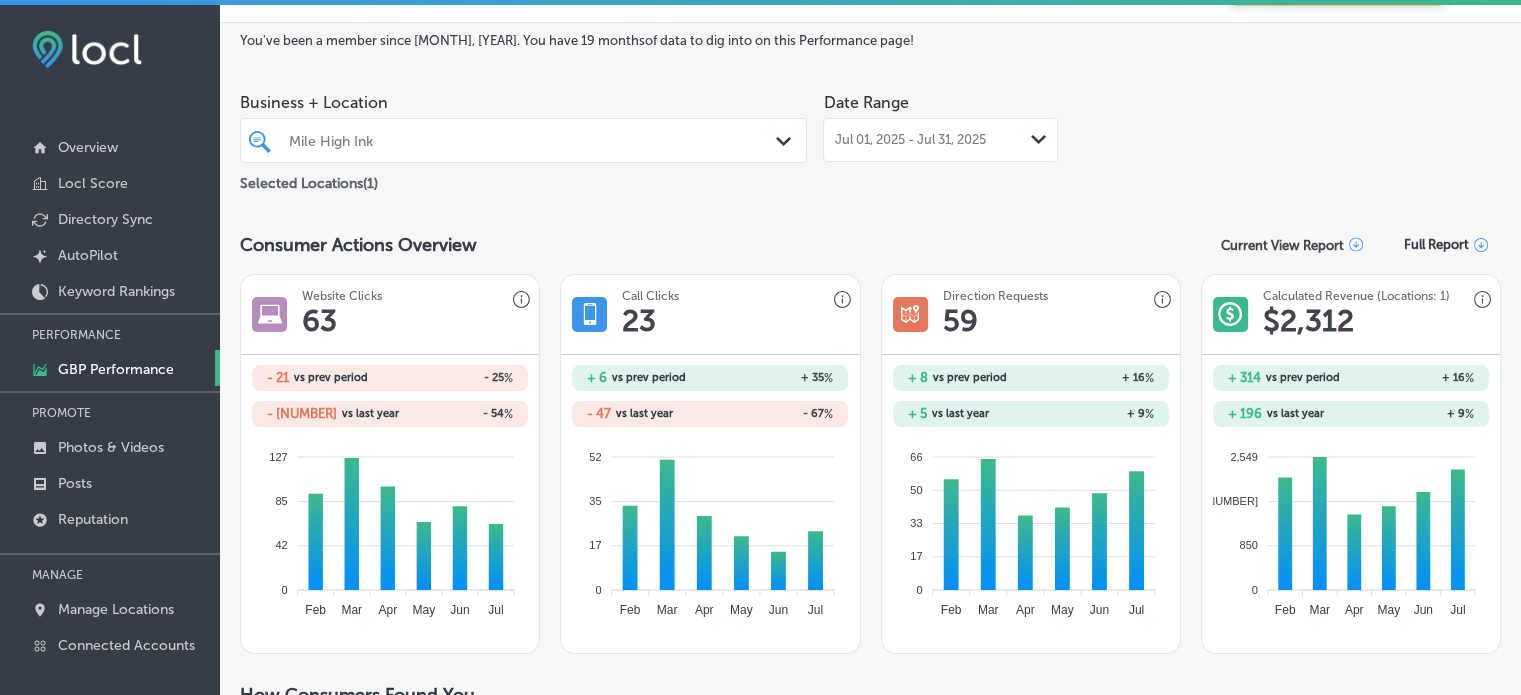click on "Path
Created with Sketch." 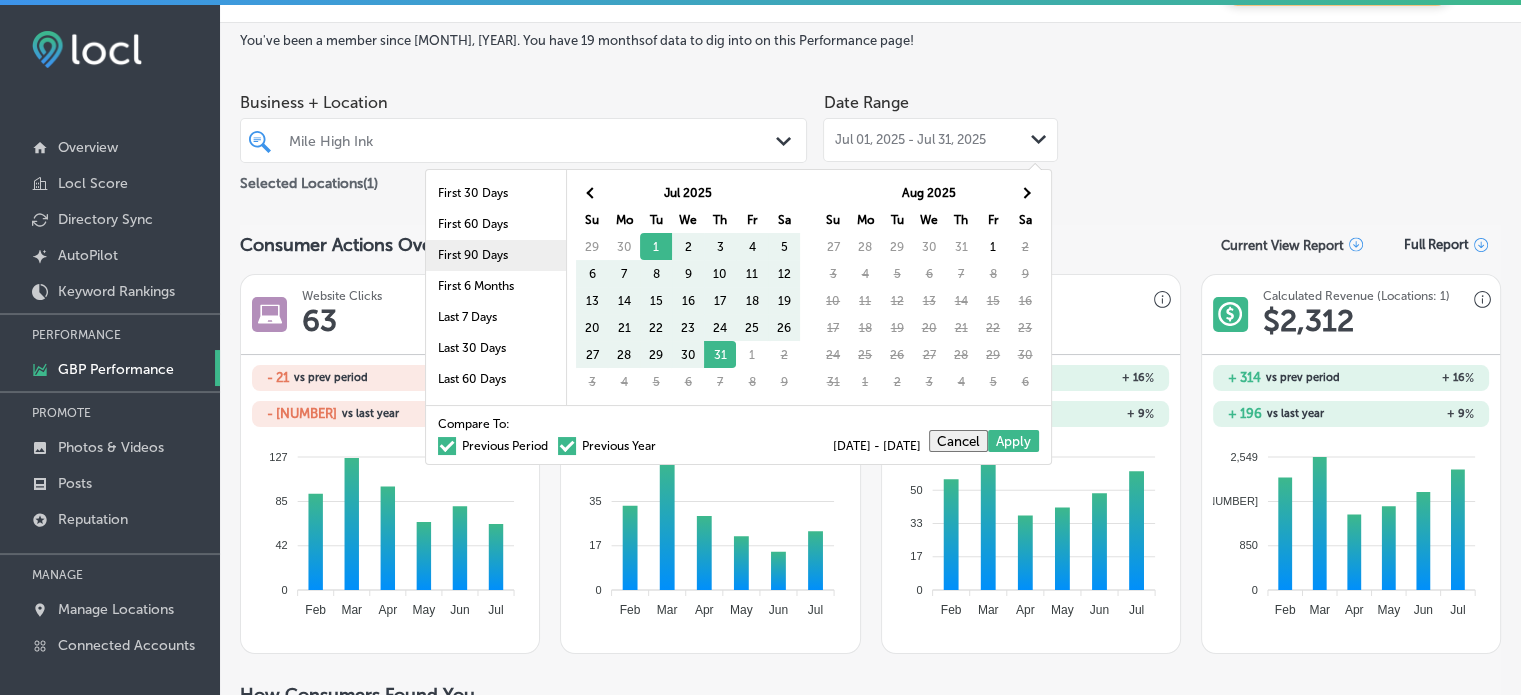 click on "First 90 Days" at bounding box center (496, 255) 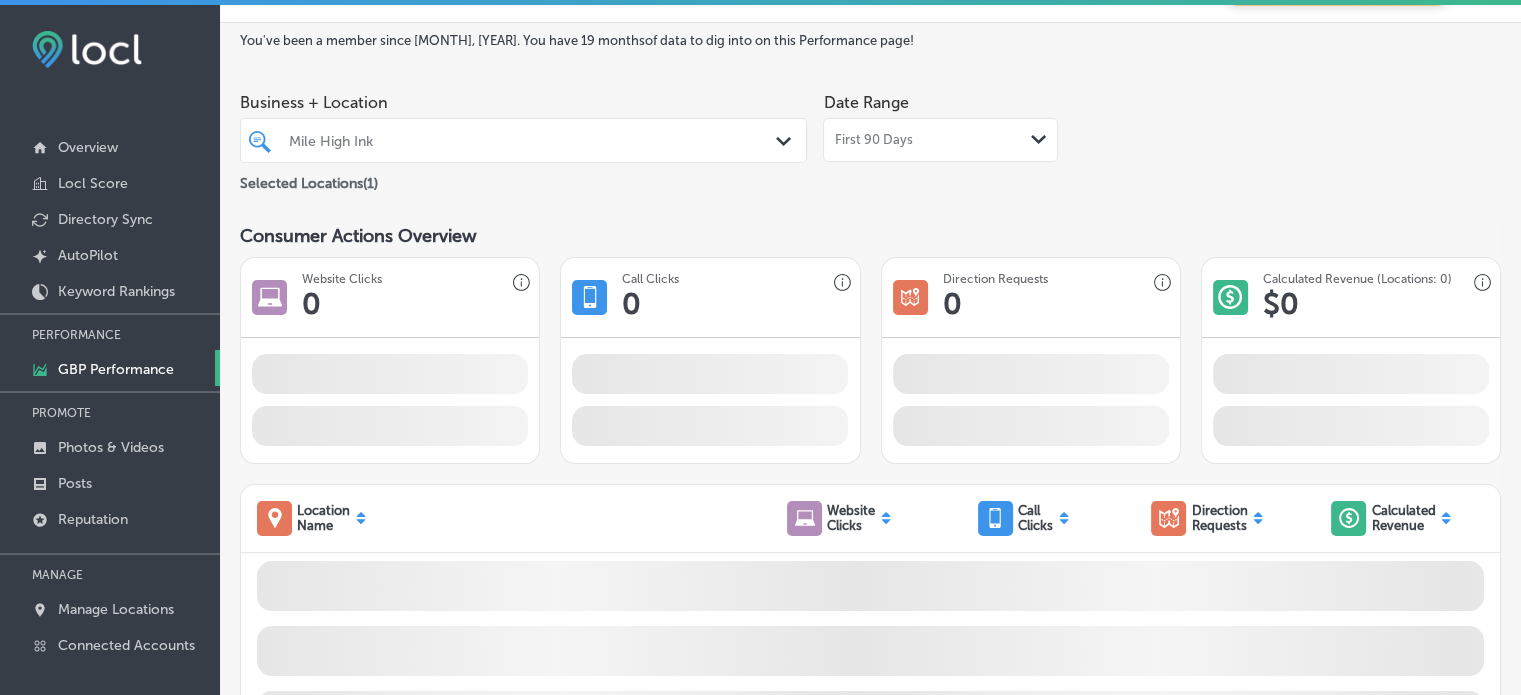 click on "First 90 Days
Path
Created with Sketch." at bounding box center [940, 140] 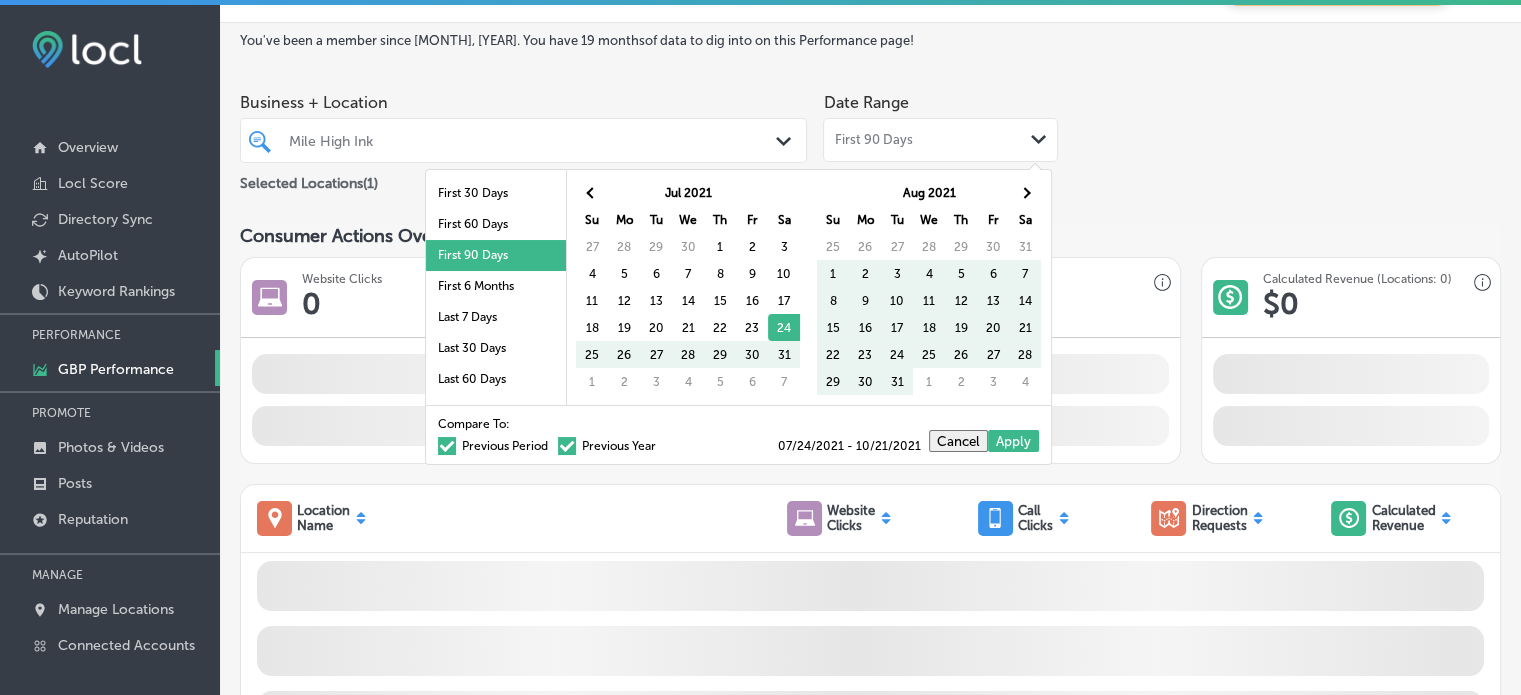 scroll, scrollTop: 116, scrollLeft: 0, axis: vertical 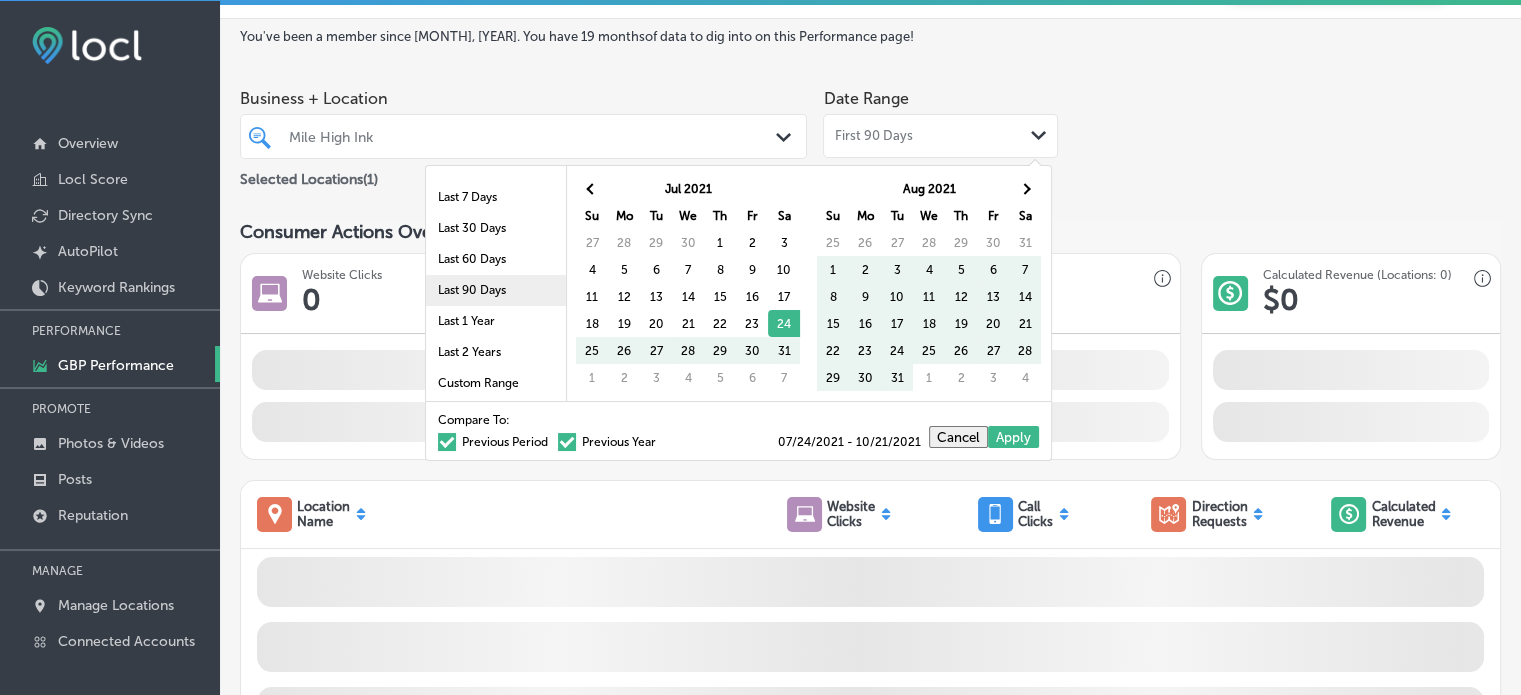 click on "Last 90 Days" at bounding box center [496, 290] 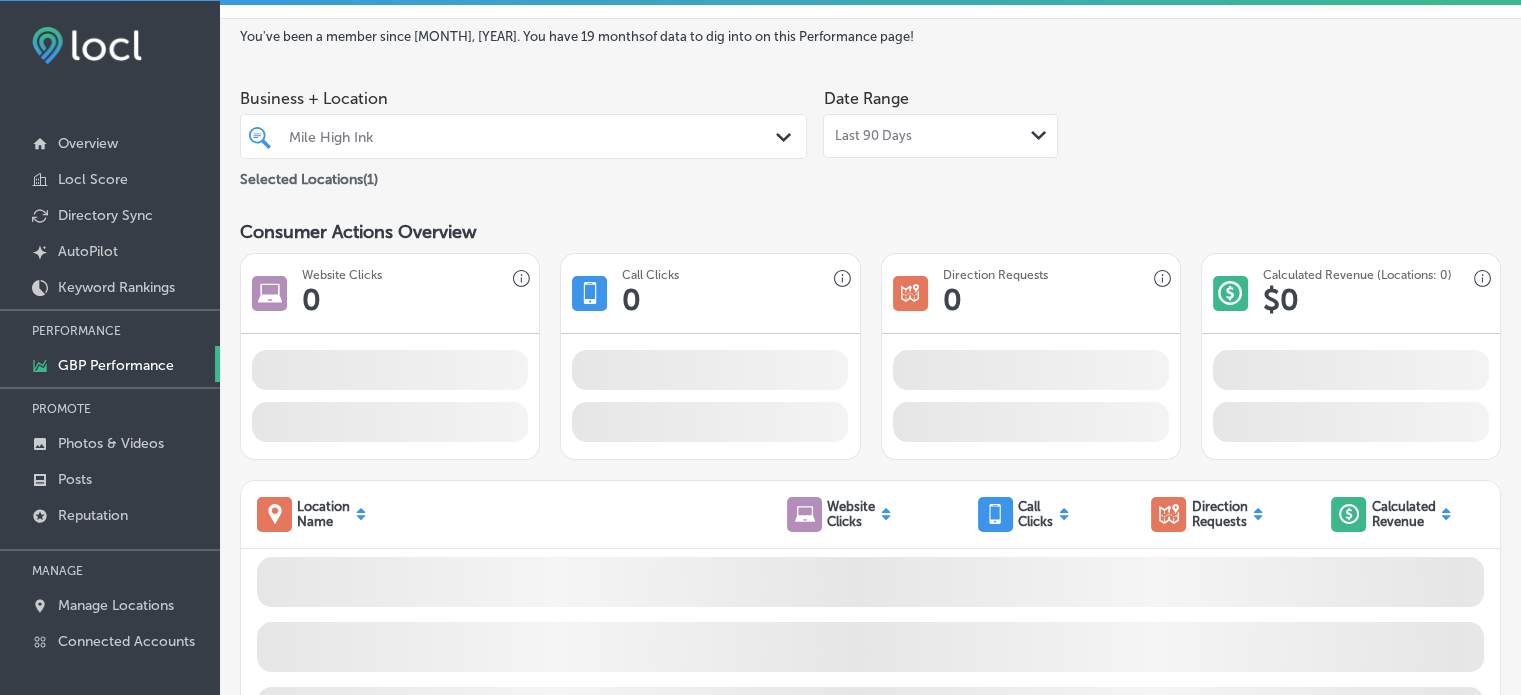 click on "Last 90 Days
Path
Created with Sketch." at bounding box center (940, 136) 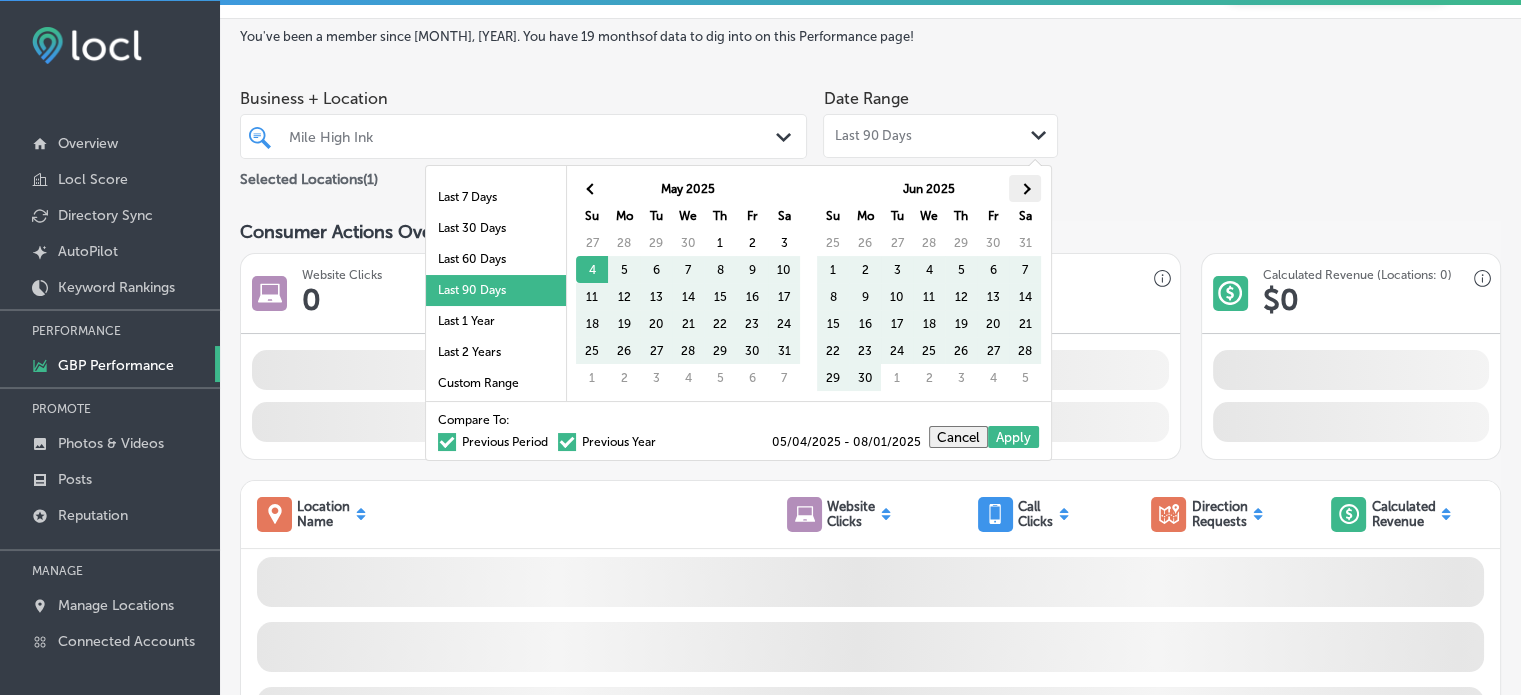 click at bounding box center (1025, 188) 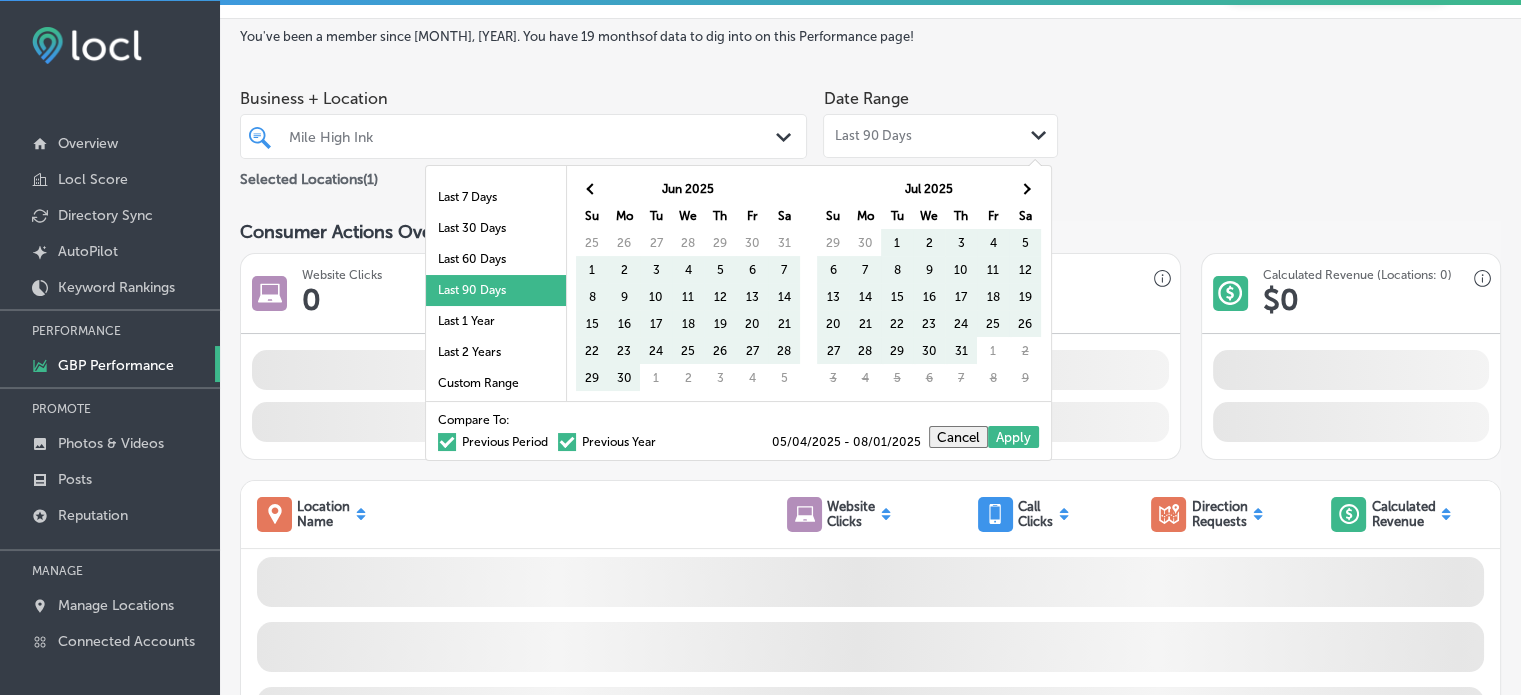 click at bounding box center (1025, 188) 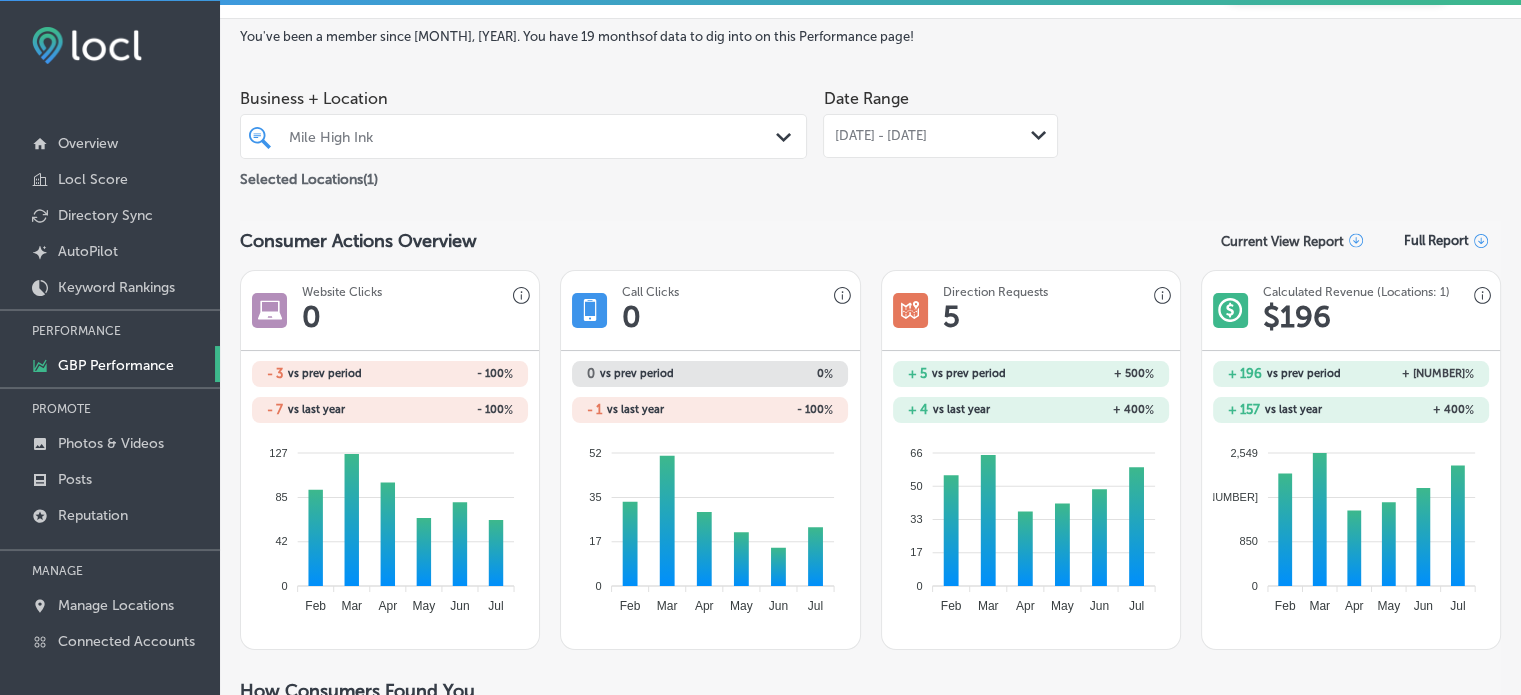 scroll, scrollTop: 0, scrollLeft: 0, axis: both 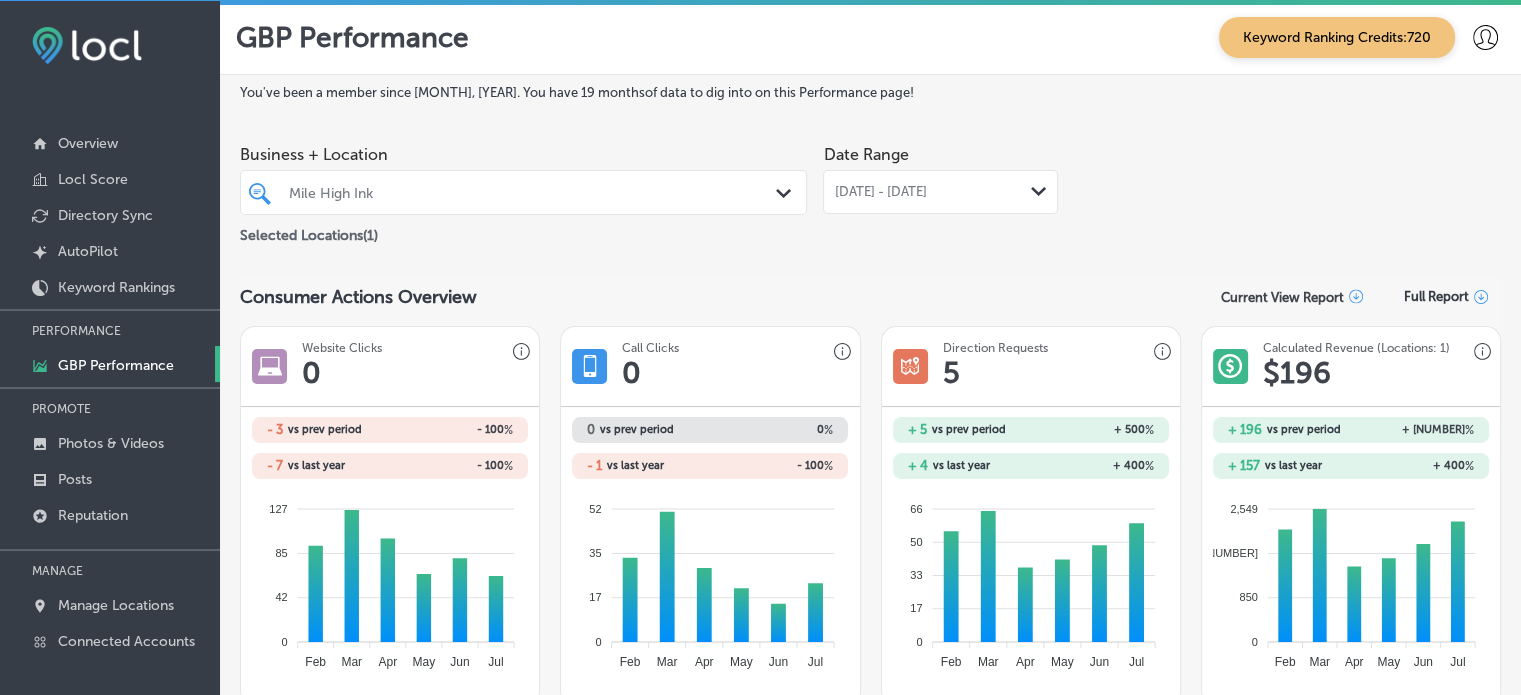 click on "[DATE] - [DATE]" at bounding box center [880, 192] 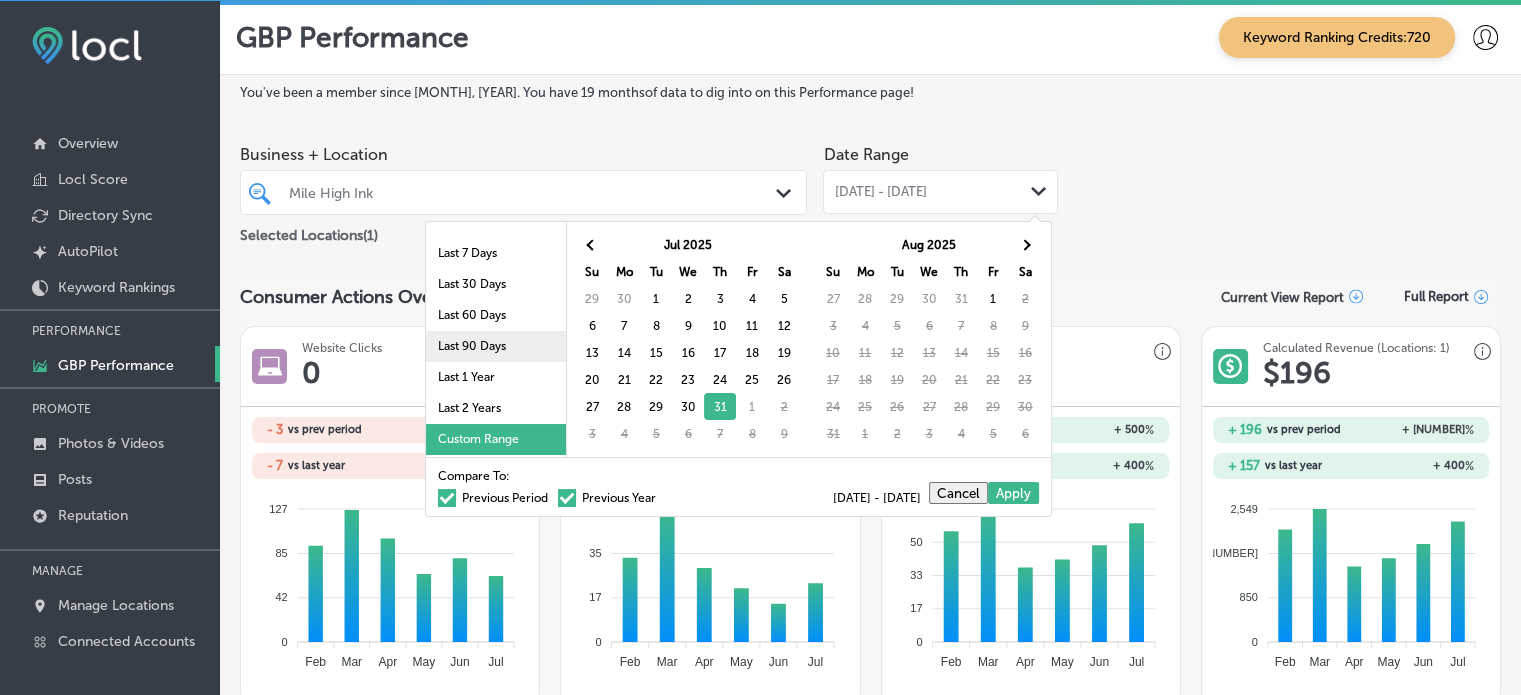 click on "Last 90 Days" at bounding box center (496, 346) 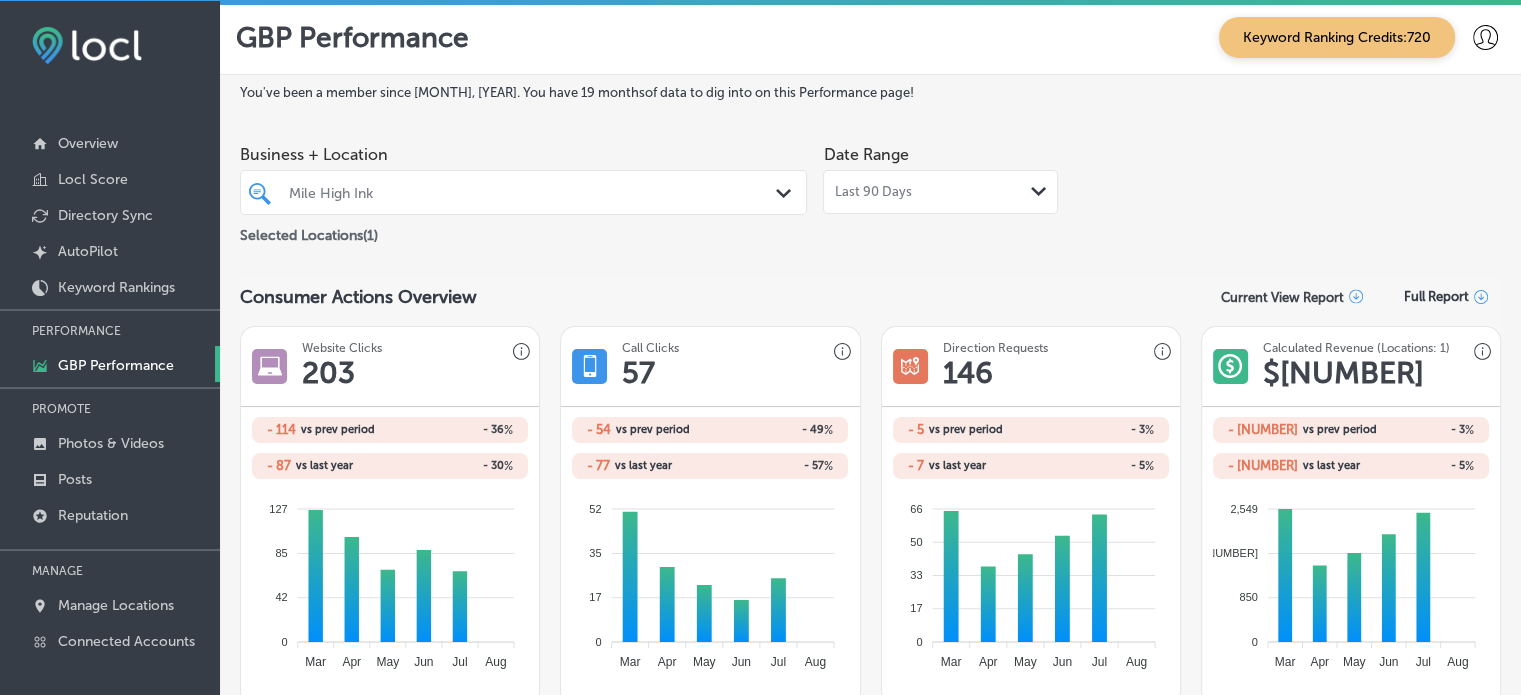 click on "Last 90 Days
Path
Created with Sketch." at bounding box center (940, 192) 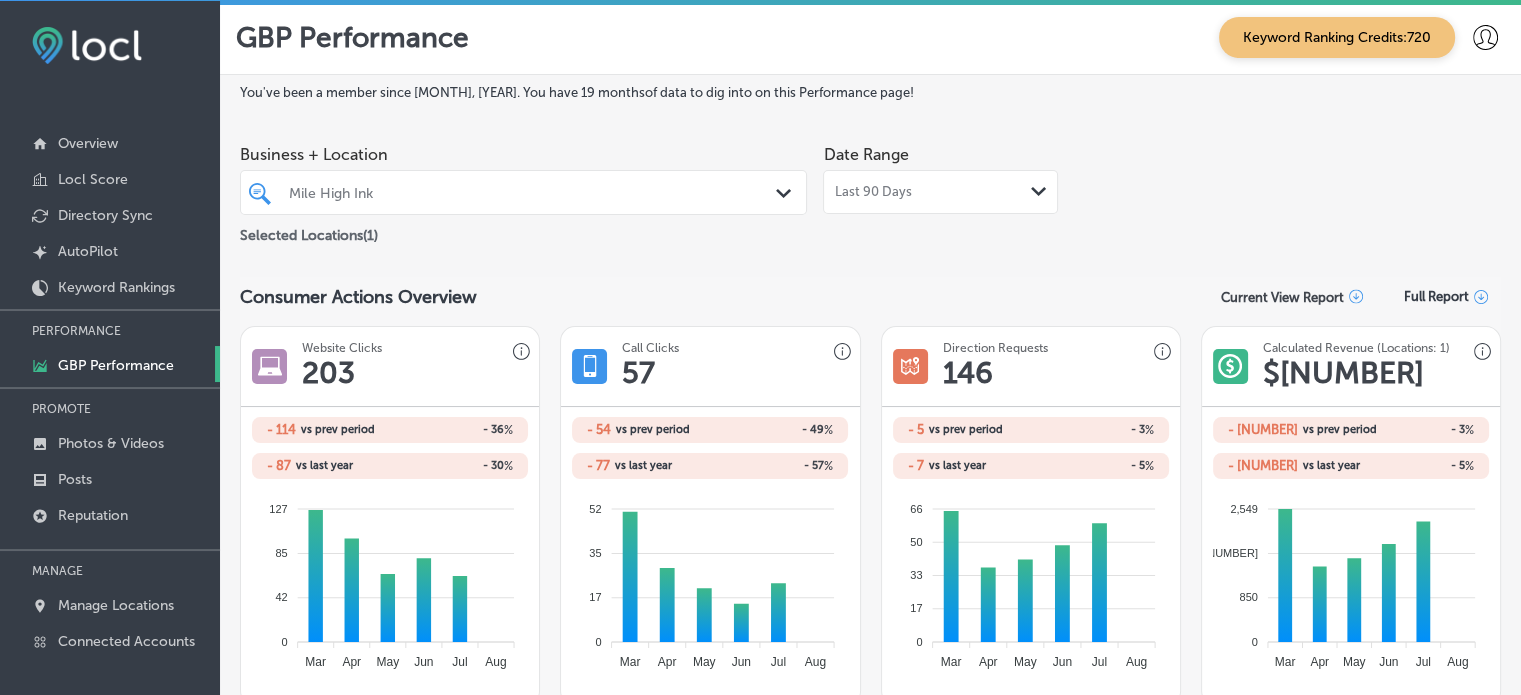 click on "Business + Location
[BRAND]
Path
Created with Sketch.
Selected Locations  ( [NUMBER] ) Date Range Last [NUMBER] Days
Path
Created with Sketch." at bounding box center (870, 191) 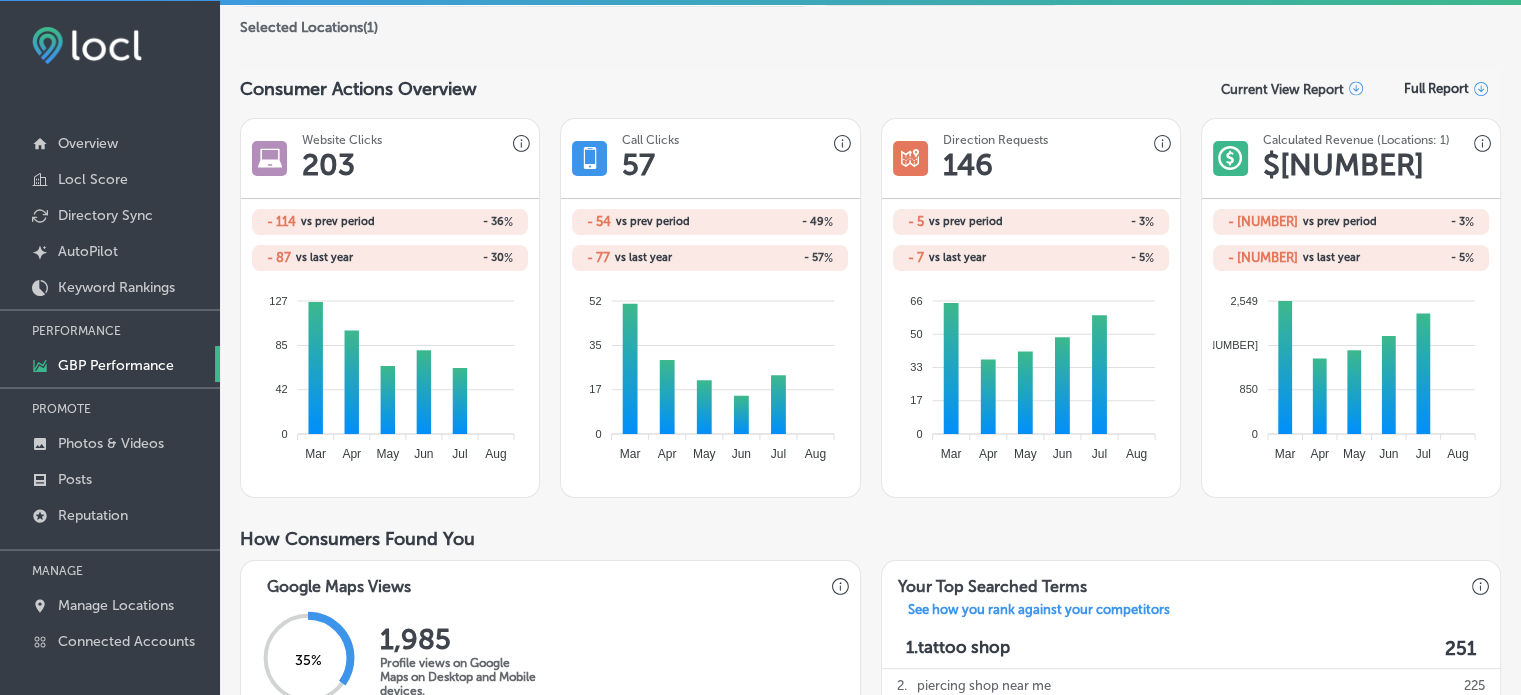 scroll, scrollTop: 0, scrollLeft: 0, axis: both 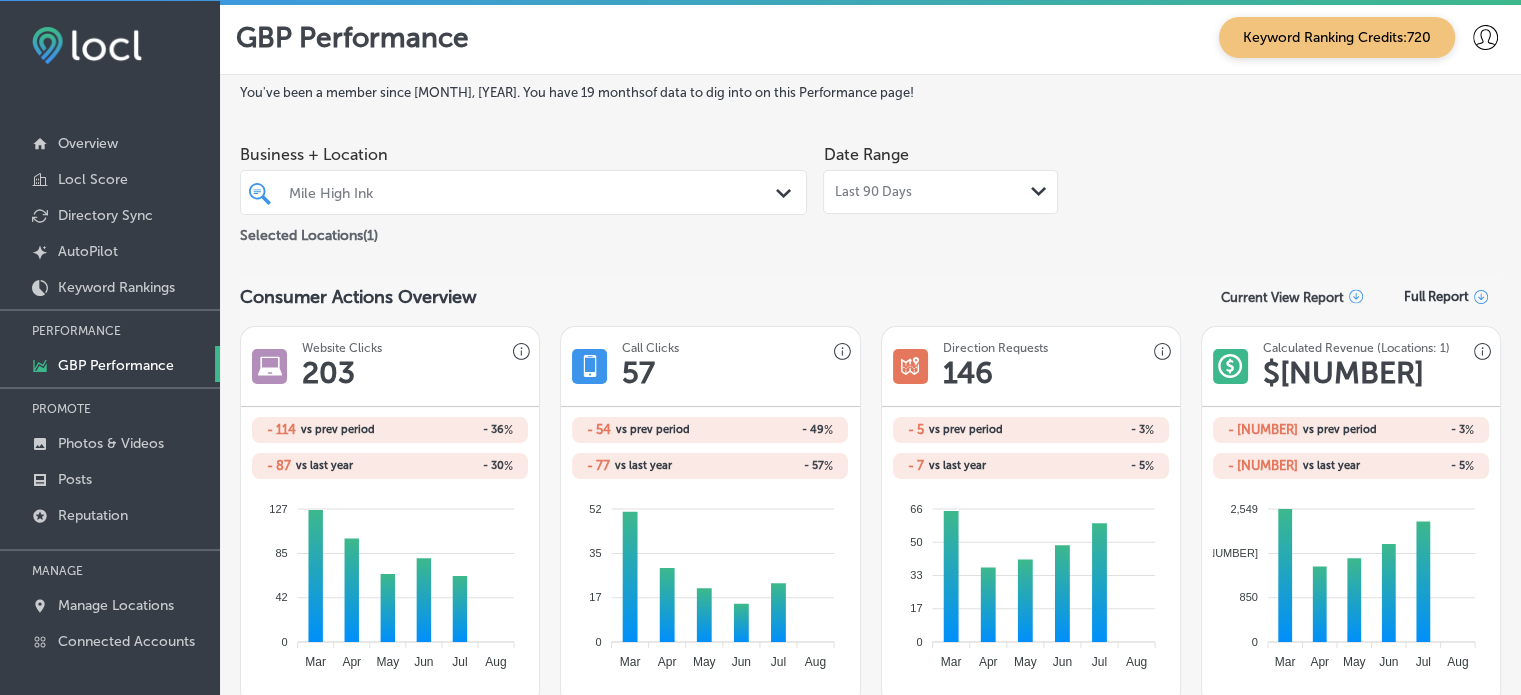 click on "Mile High Ink" at bounding box center [533, 192] 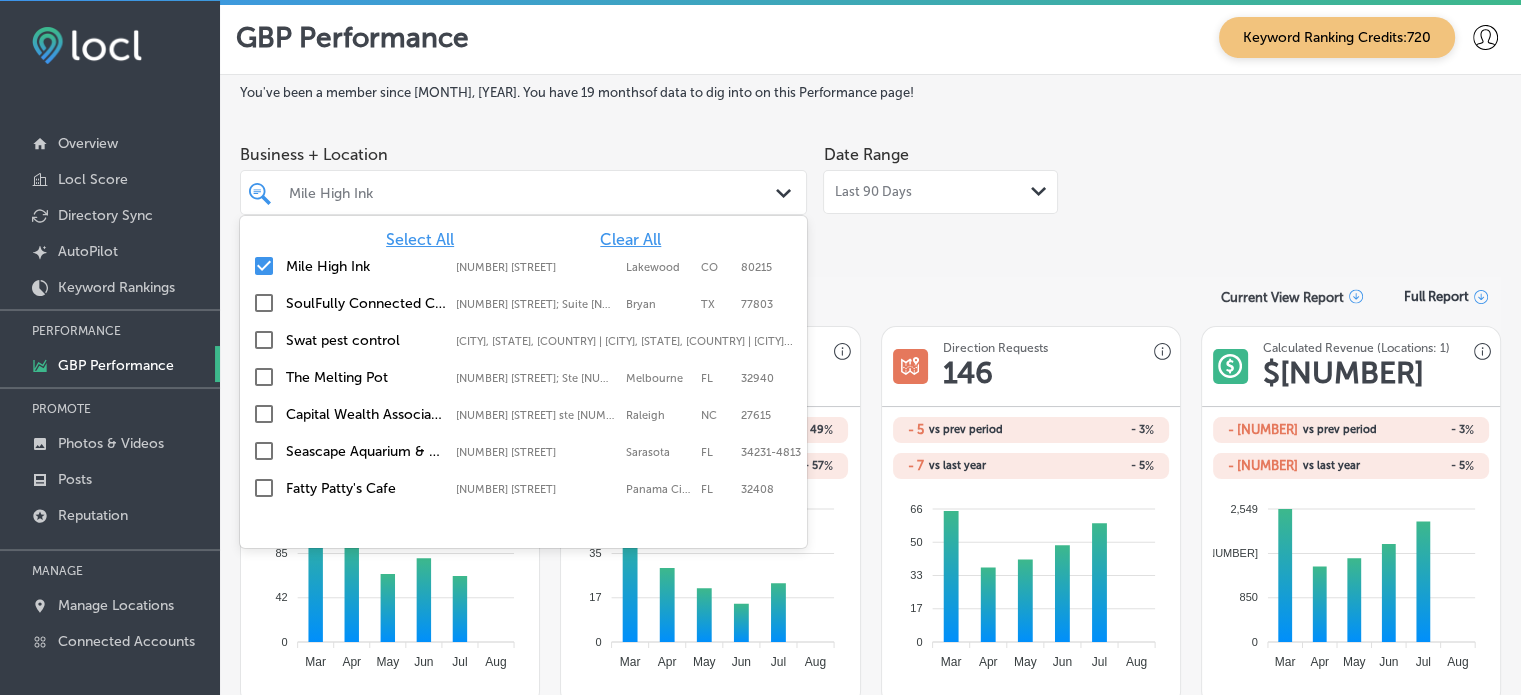 click on "Mile High Ink" at bounding box center (533, 192) 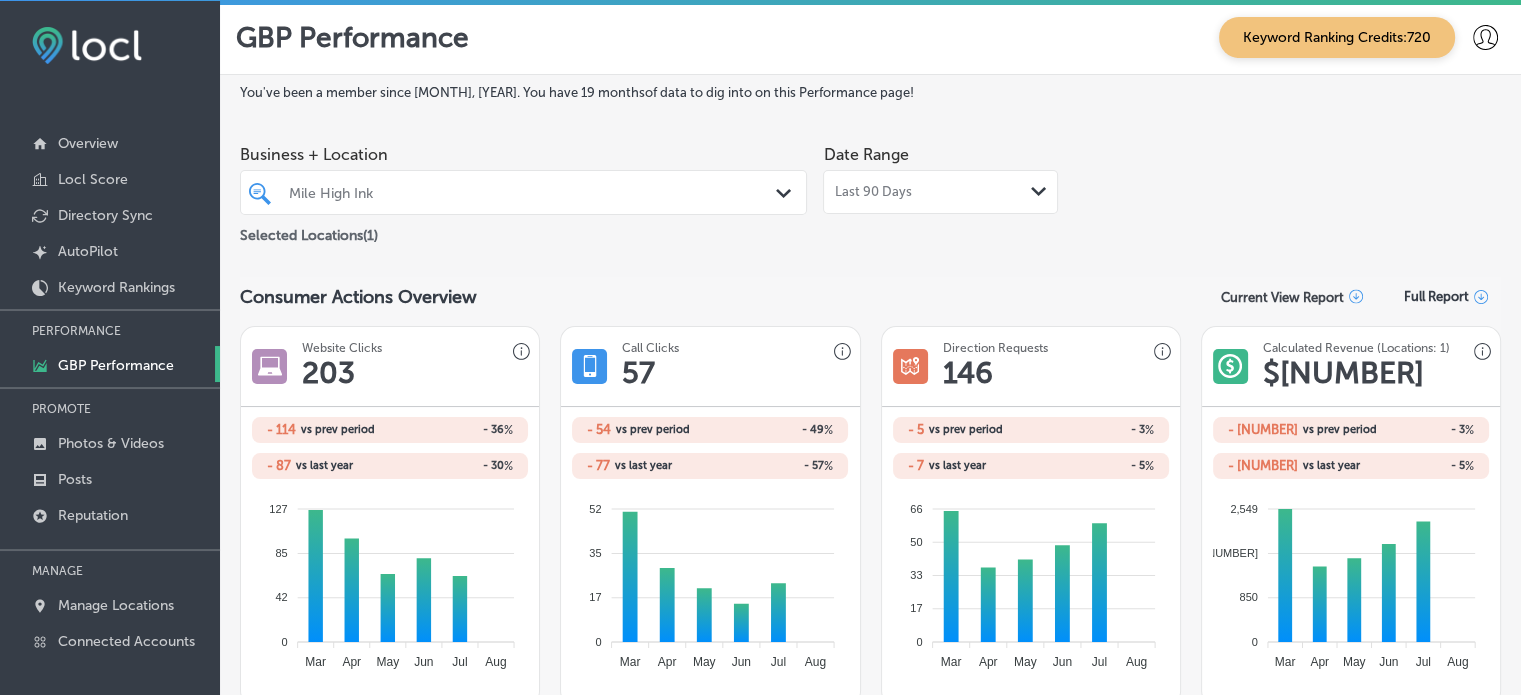 click on "Full Report" at bounding box center (1436, 296) 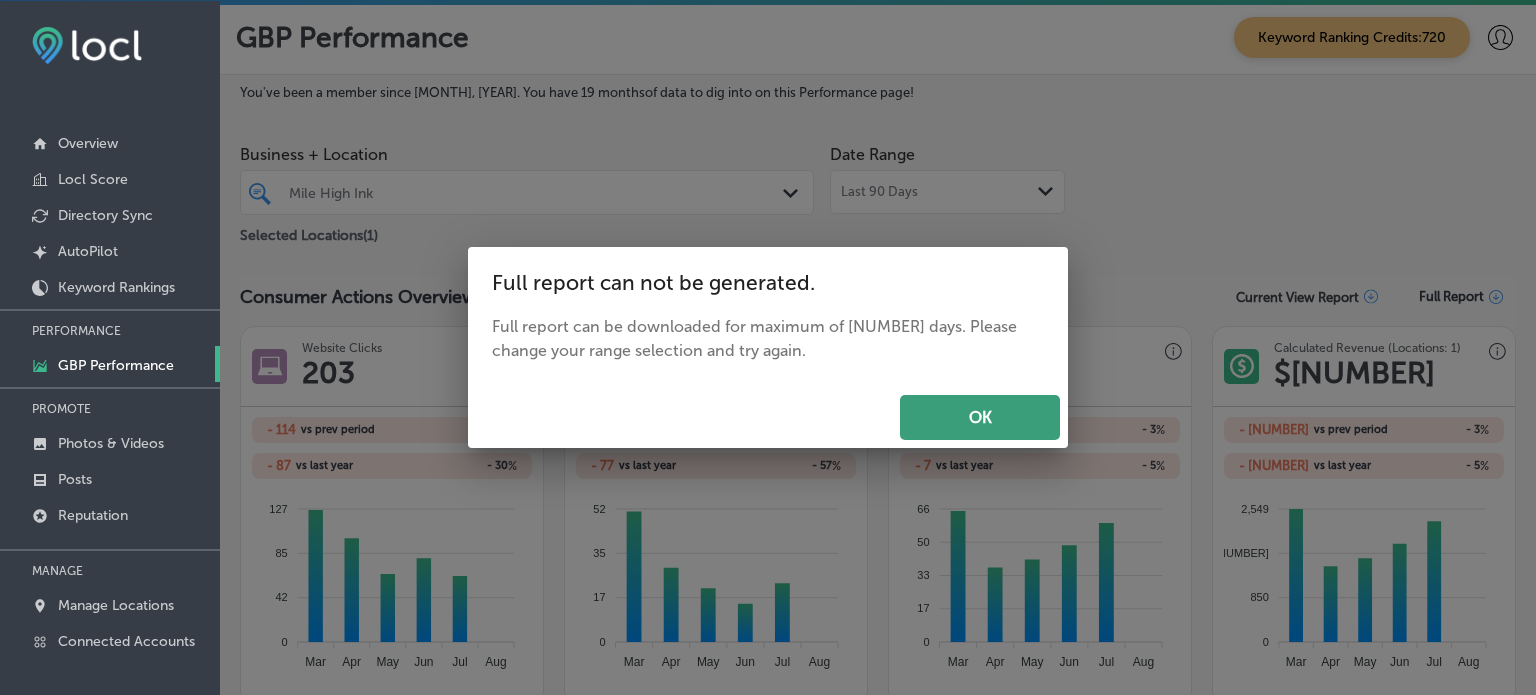 click on "OK" at bounding box center [980, 417] 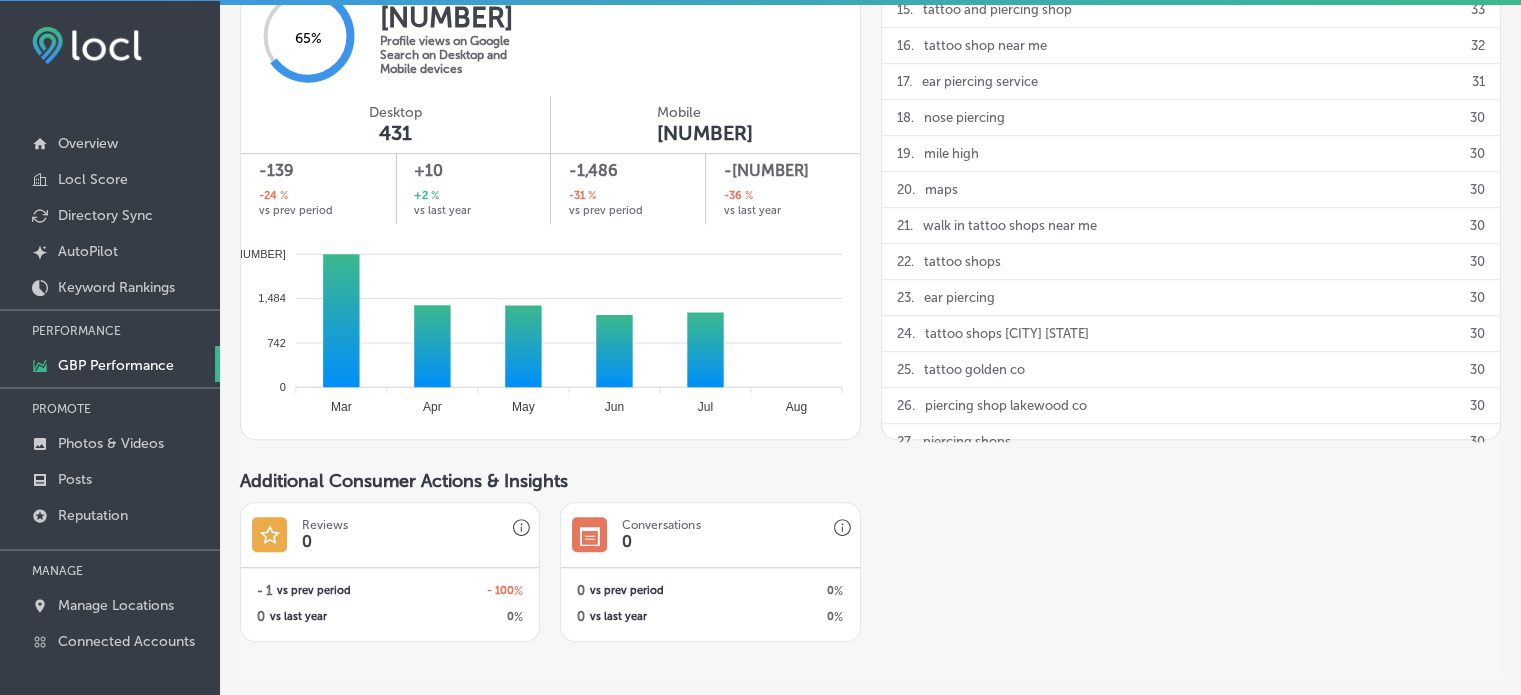 scroll, scrollTop: 1457, scrollLeft: 0, axis: vertical 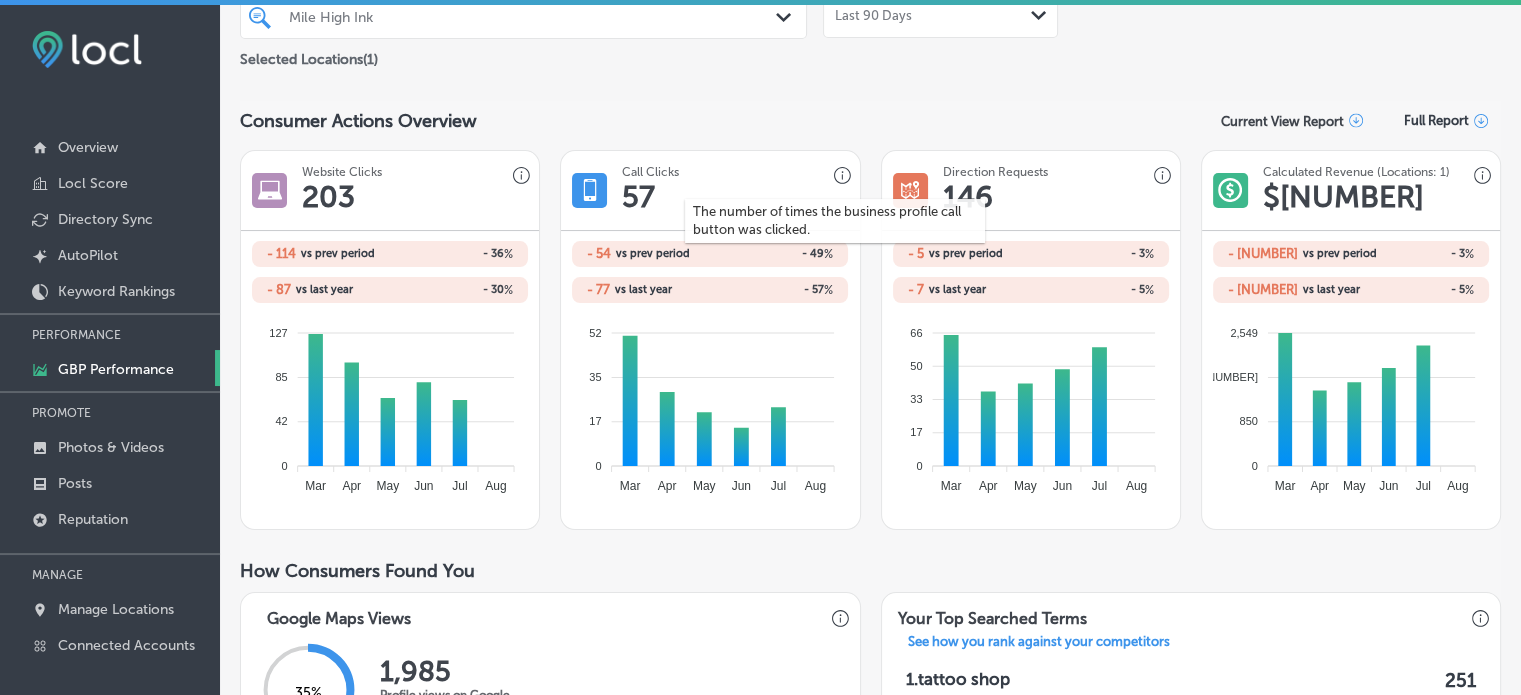 click 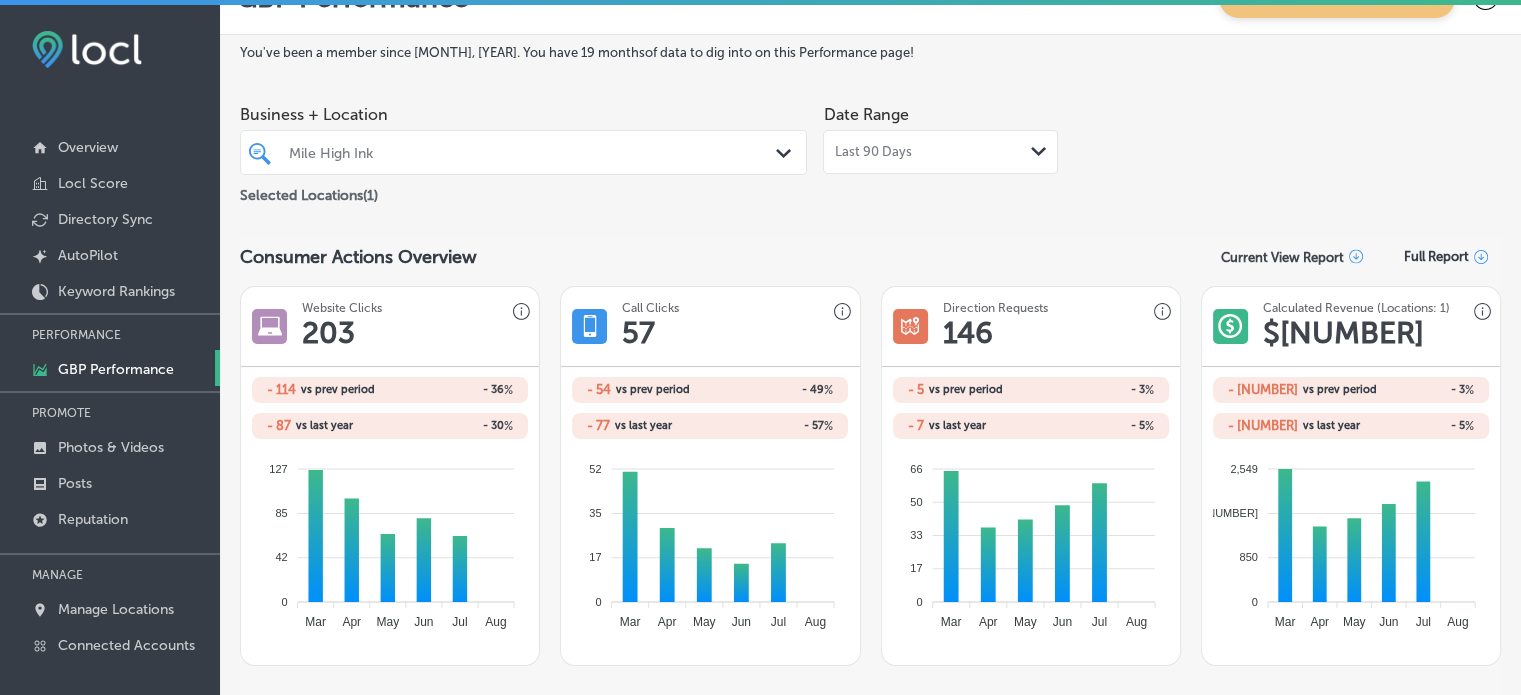 scroll, scrollTop: 36, scrollLeft: 0, axis: vertical 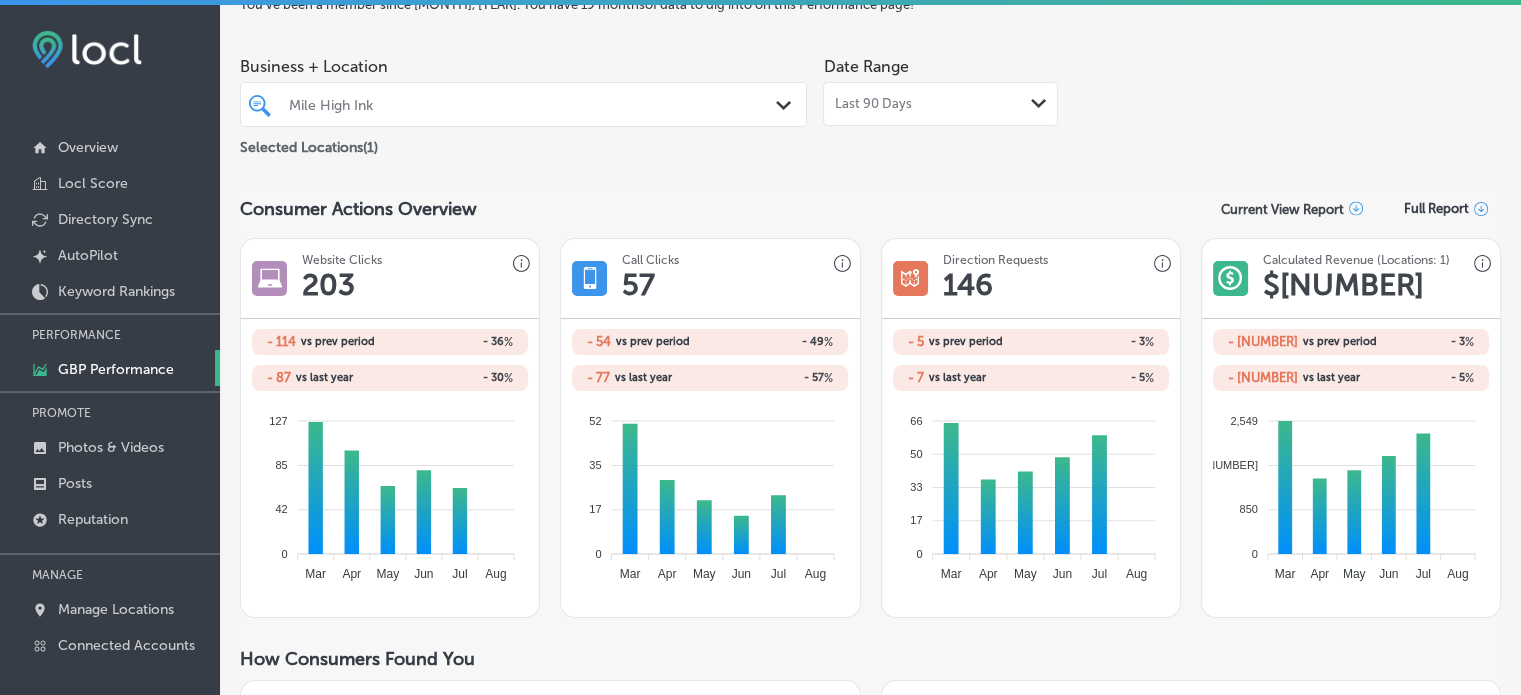 click on "Last 90 Days" at bounding box center [872, 104] 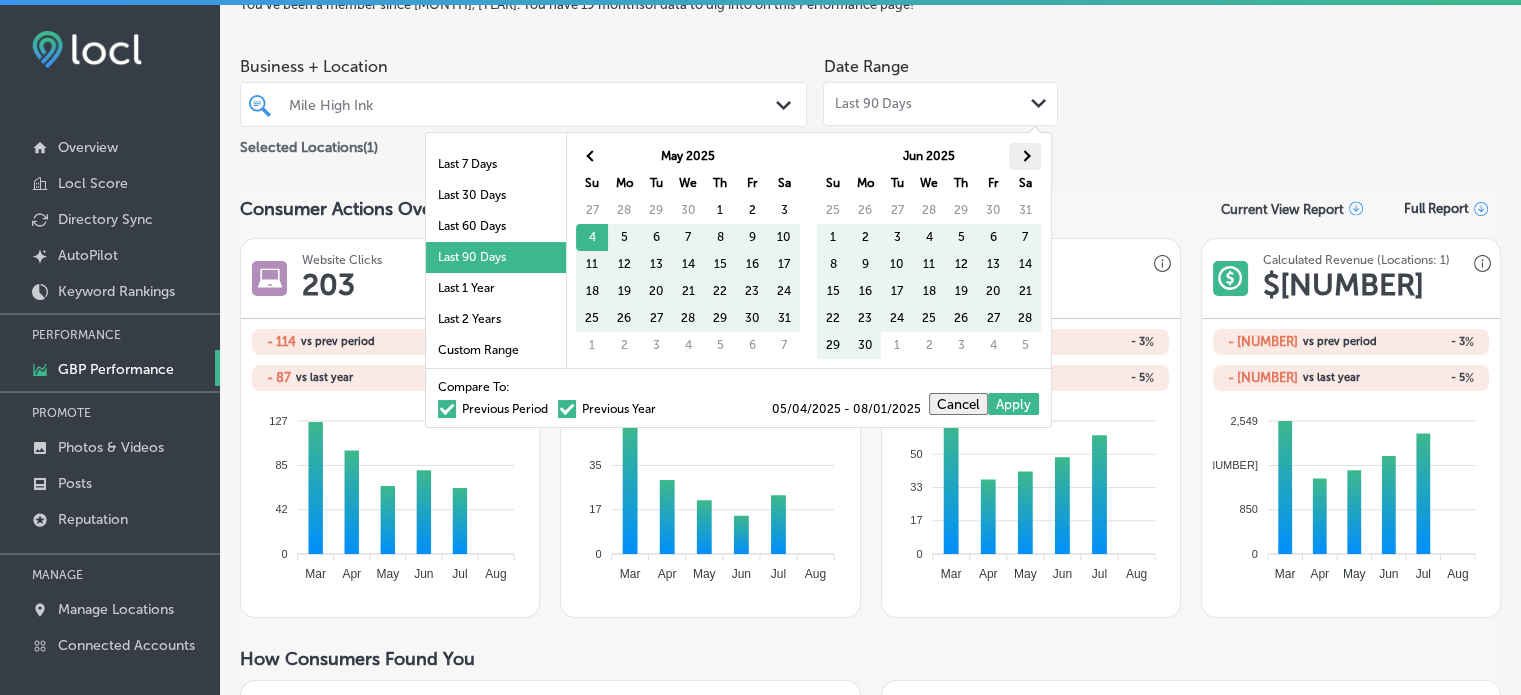 click at bounding box center [1024, 155] 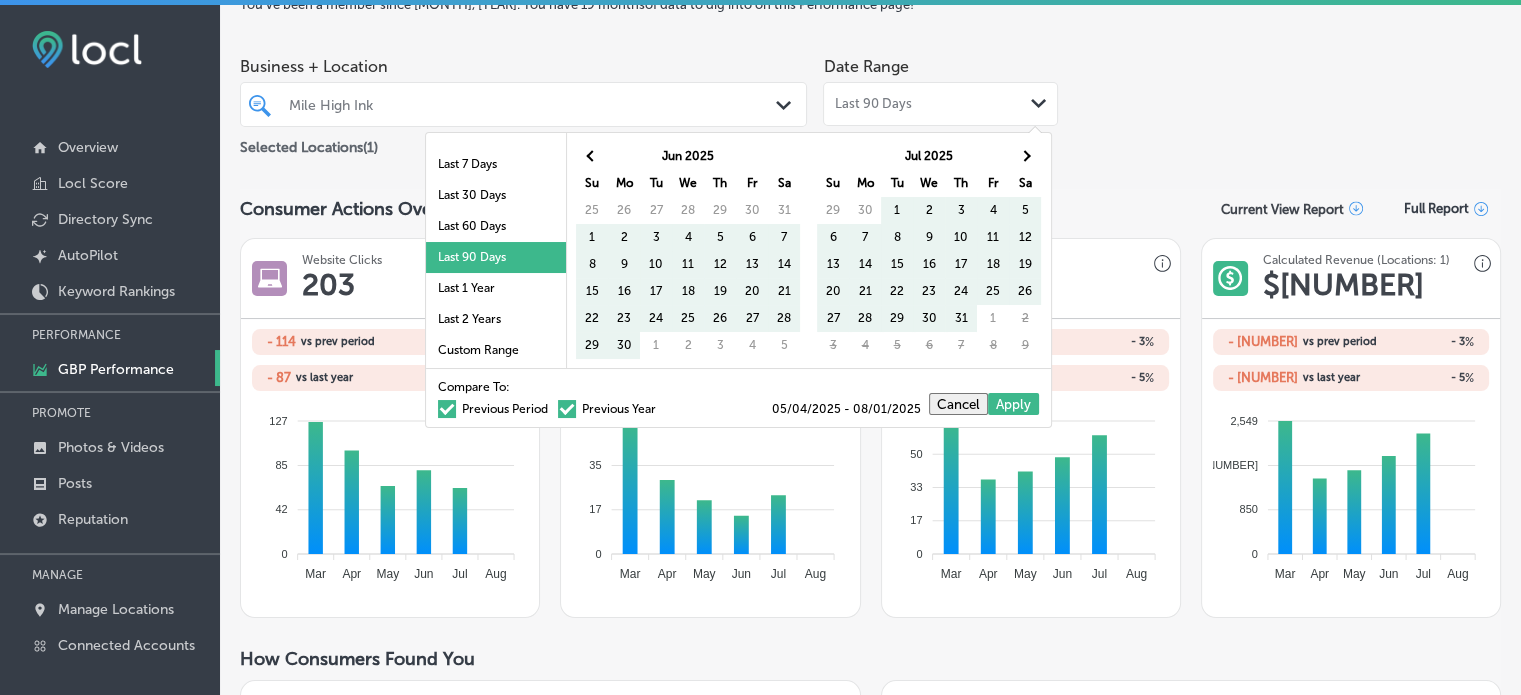 click at bounding box center [1024, 155] 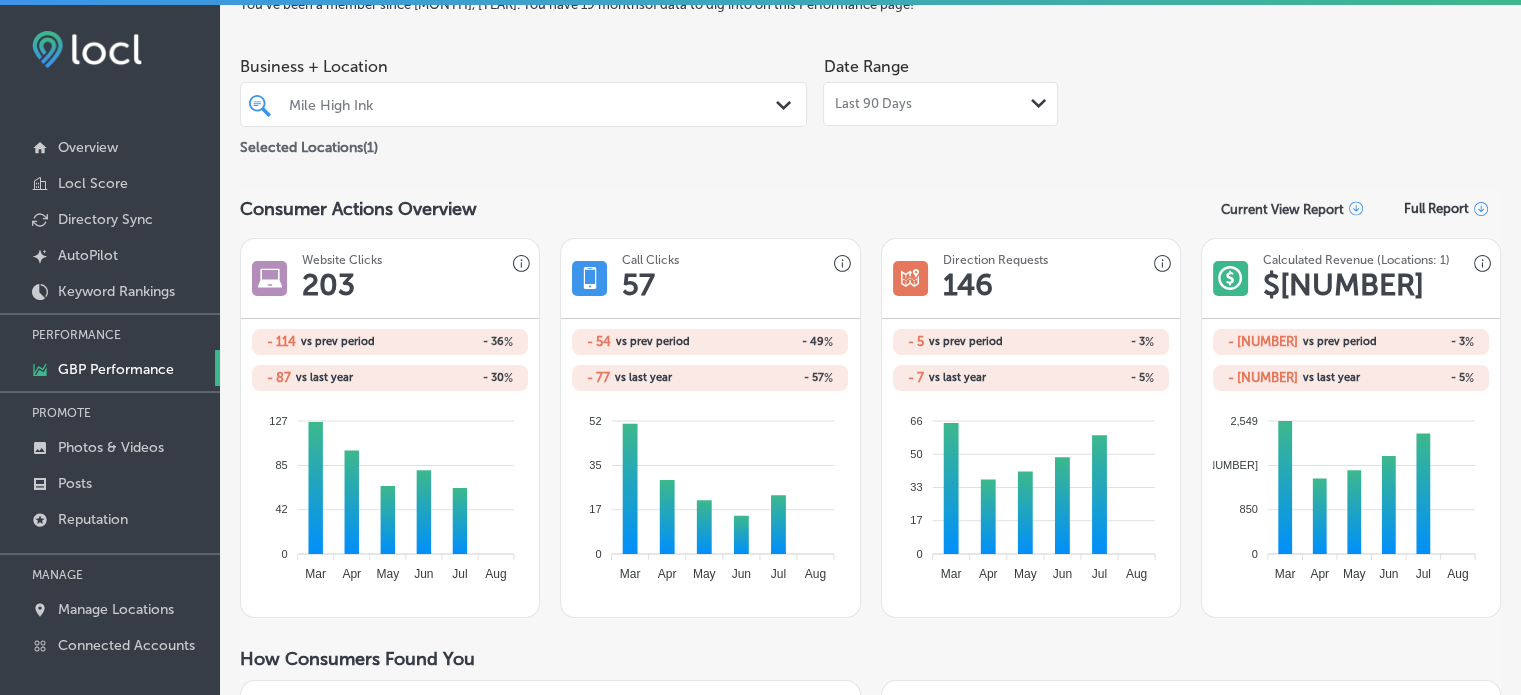 click on "Business + Location
[BRAND]
Path
Created with Sketch.
Selected Locations  ( [NUMBER] ) Date Range Last [NUMBER] Days
Path
Created with Sketch." at bounding box center [870, 103] 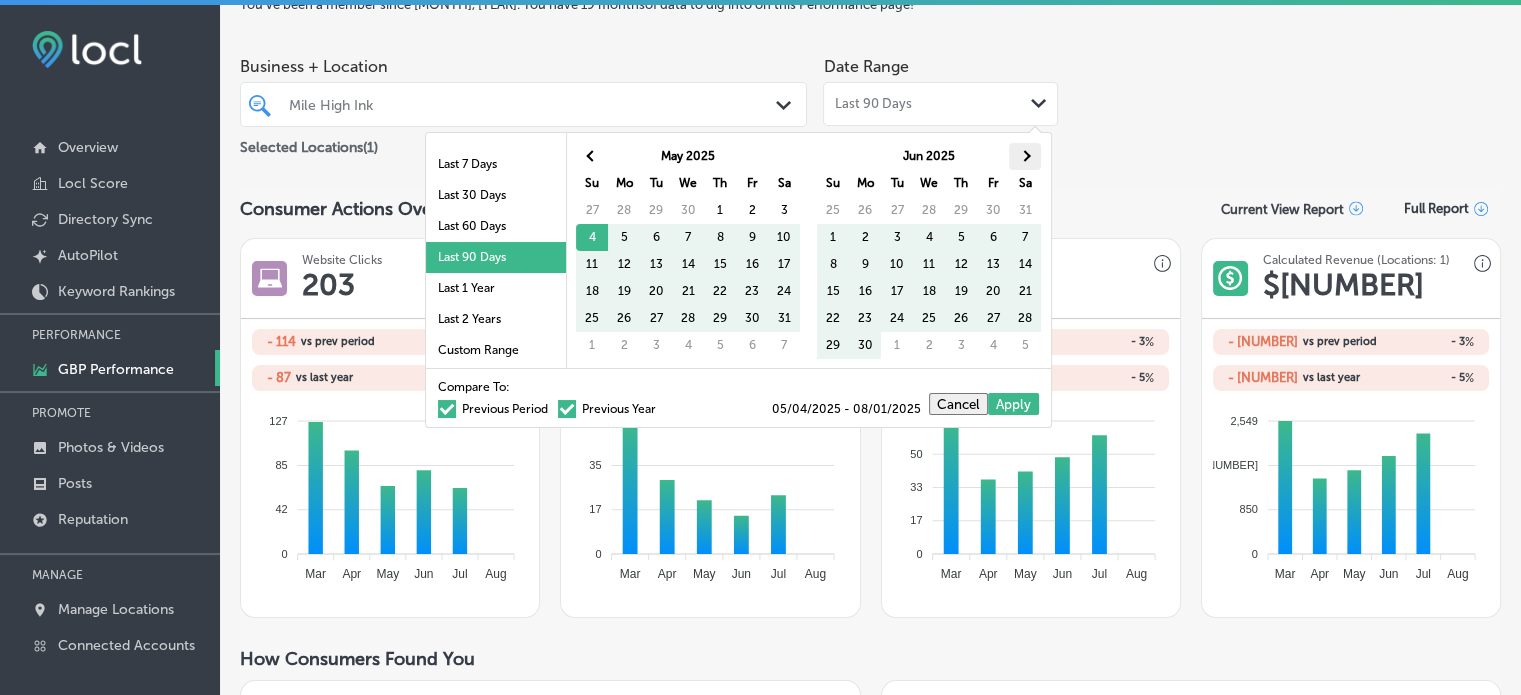 click at bounding box center (1024, 155) 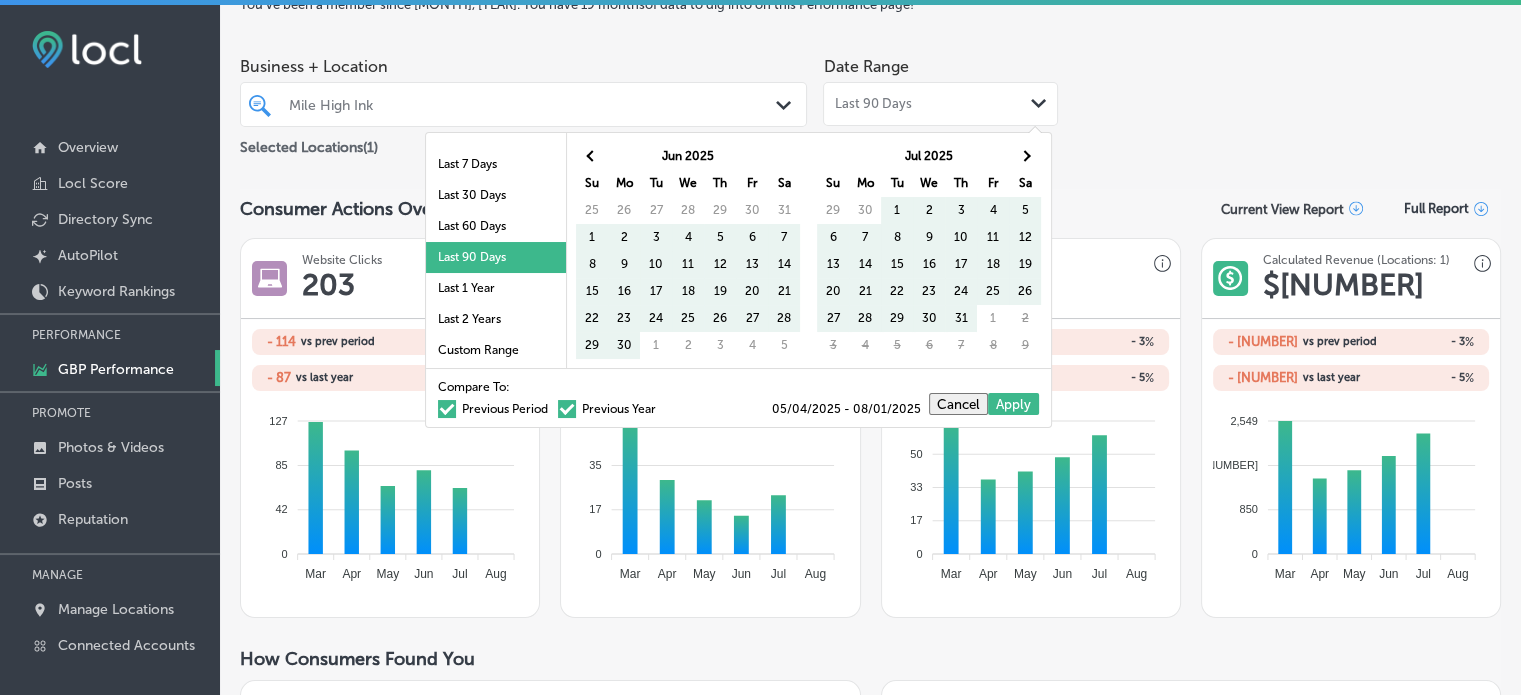 click at bounding box center (567, 409) 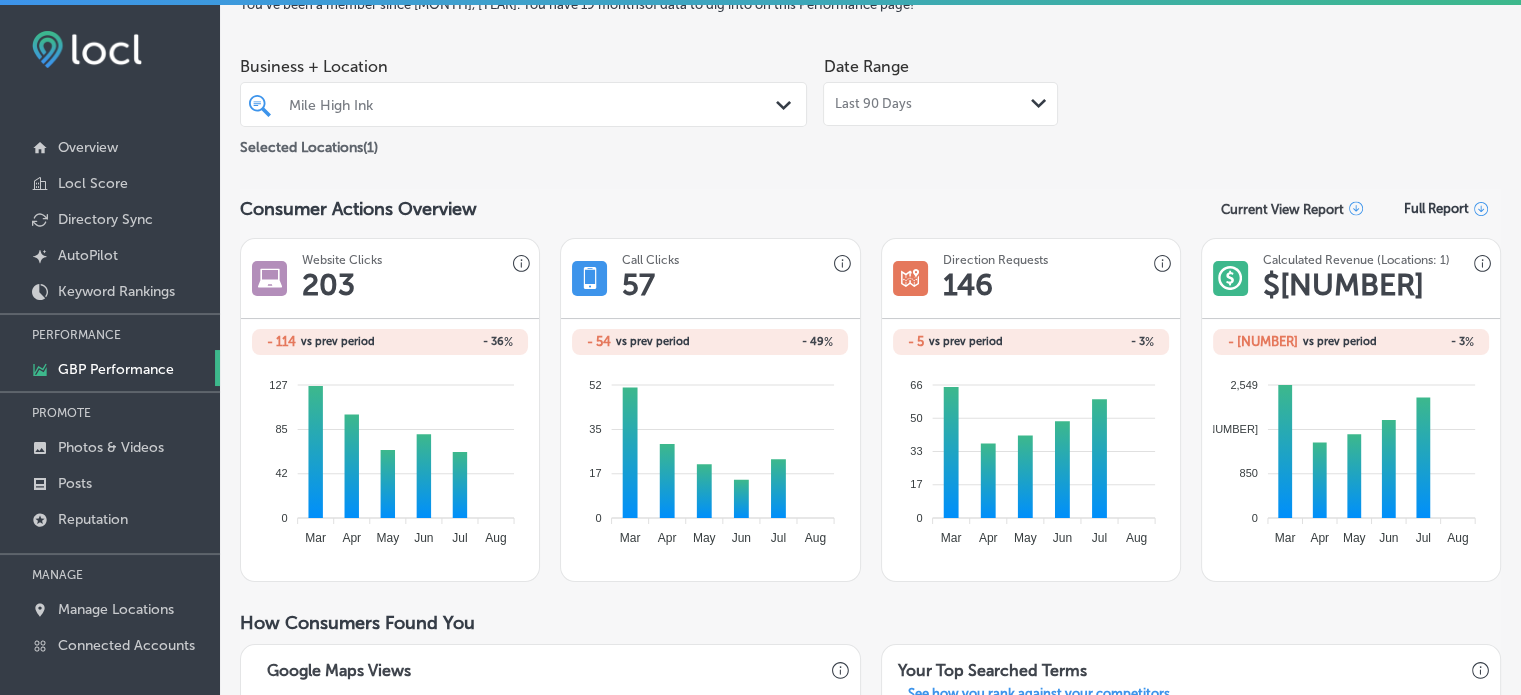 click on "Last 90 Days
Path
Created with Sketch." at bounding box center (940, 104) 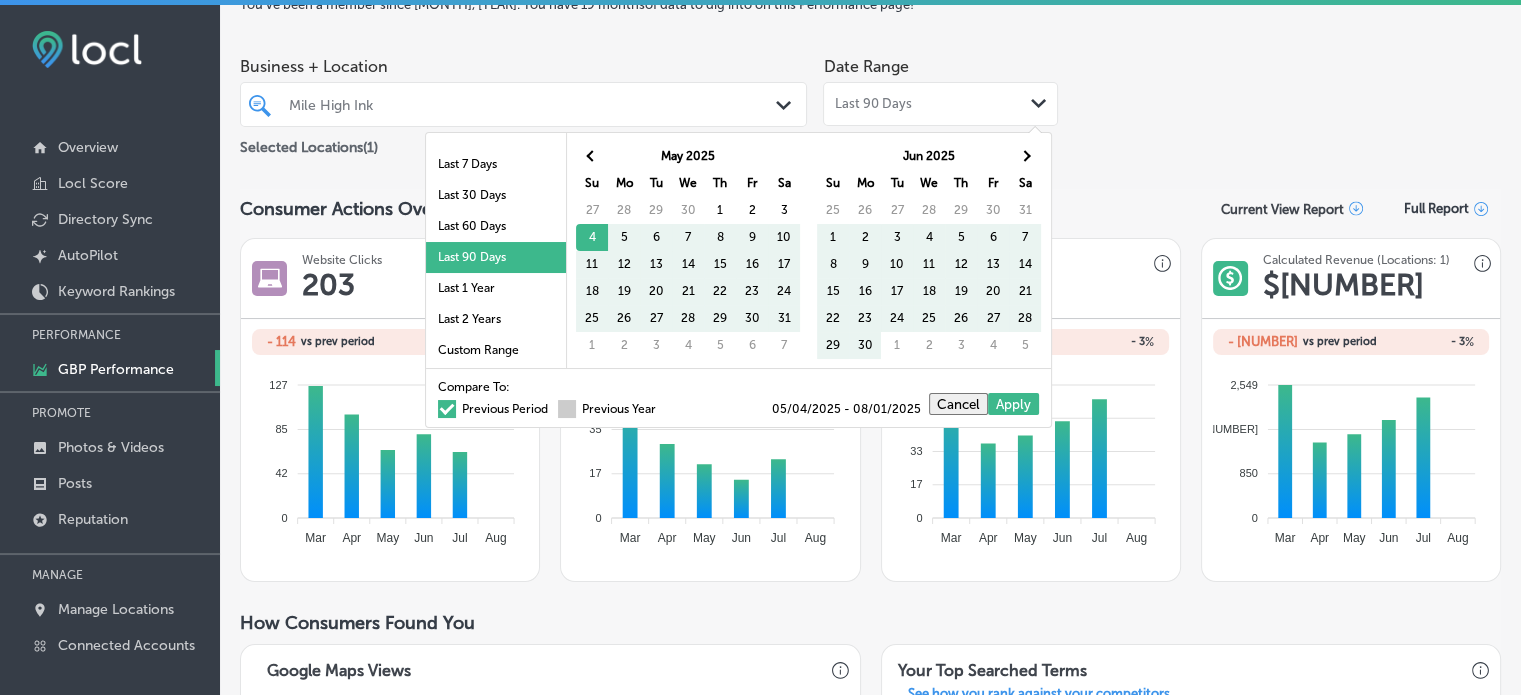 click at bounding box center [567, 409] 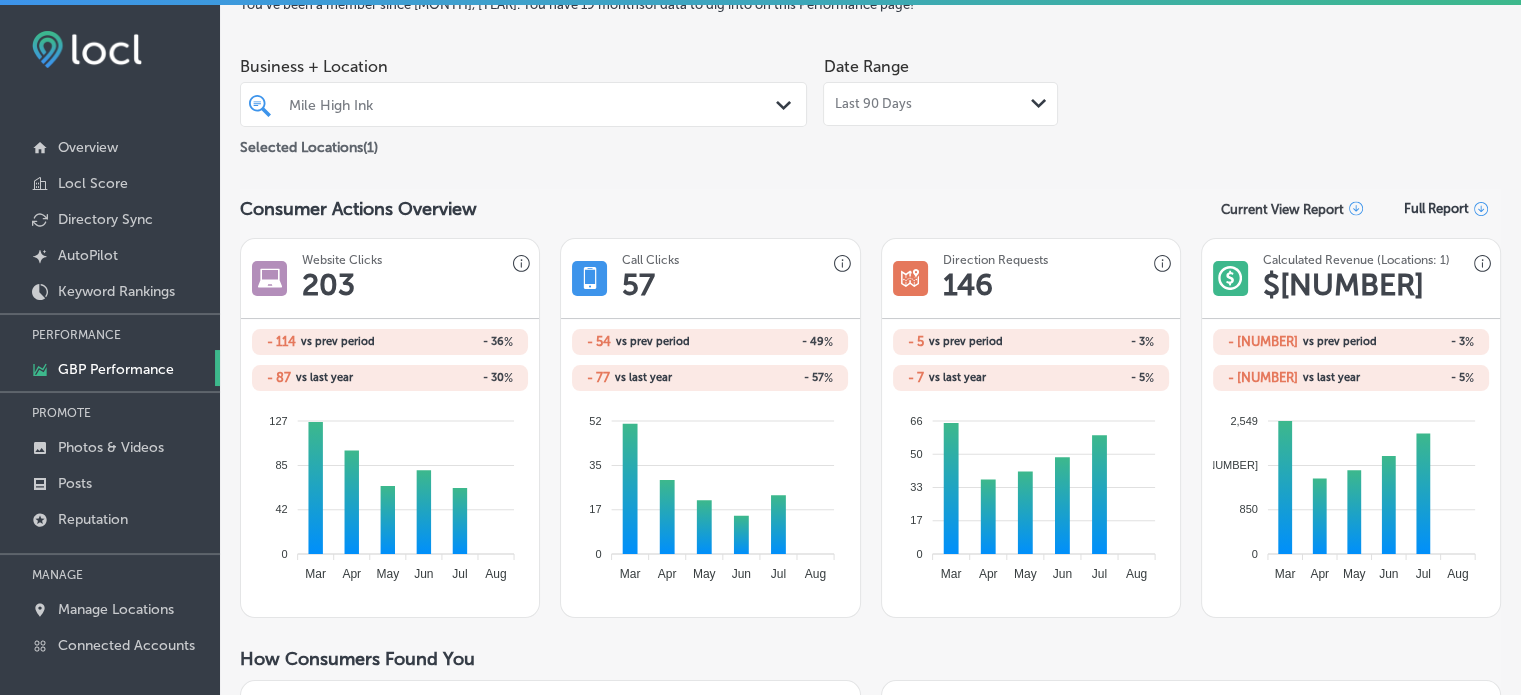 click on "Last 90 Days
Path
Created with Sketch." at bounding box center [940, 104] 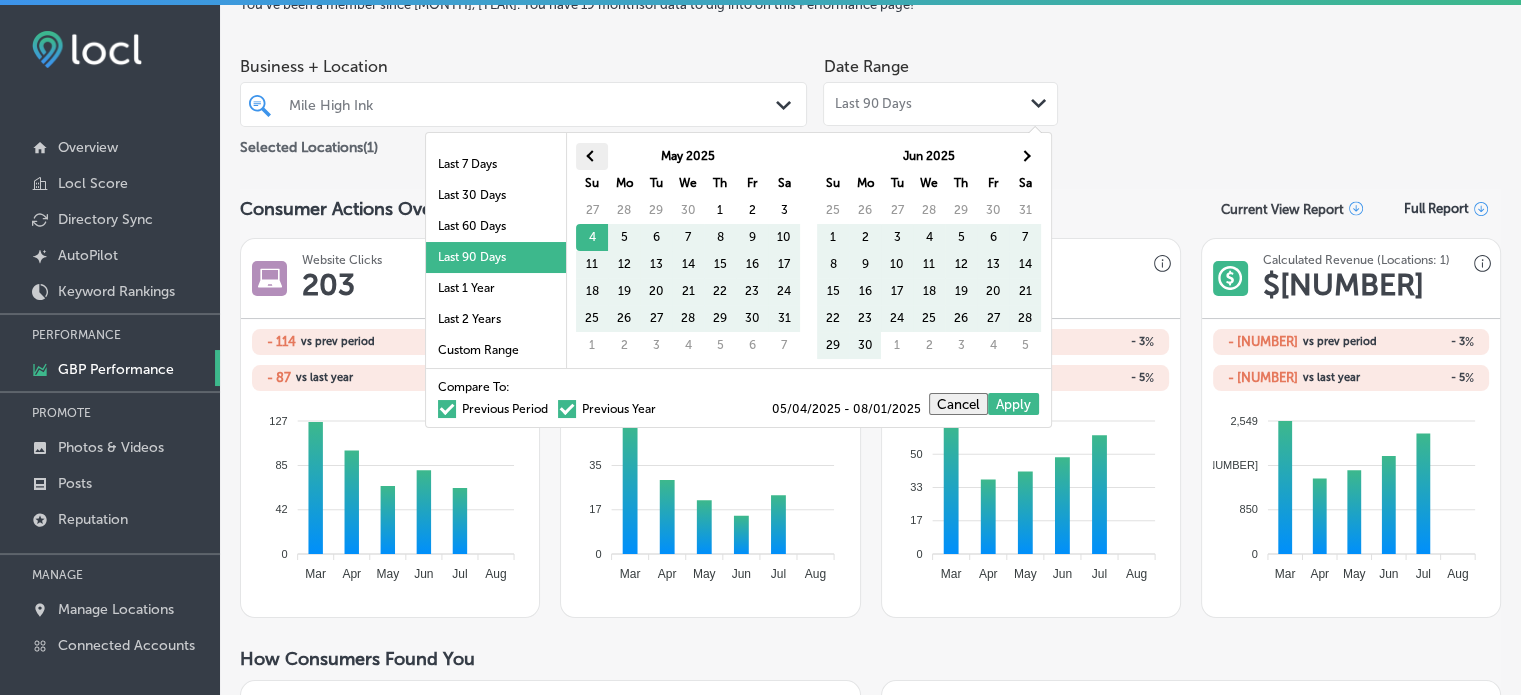 click at bounding box center (592, 156) 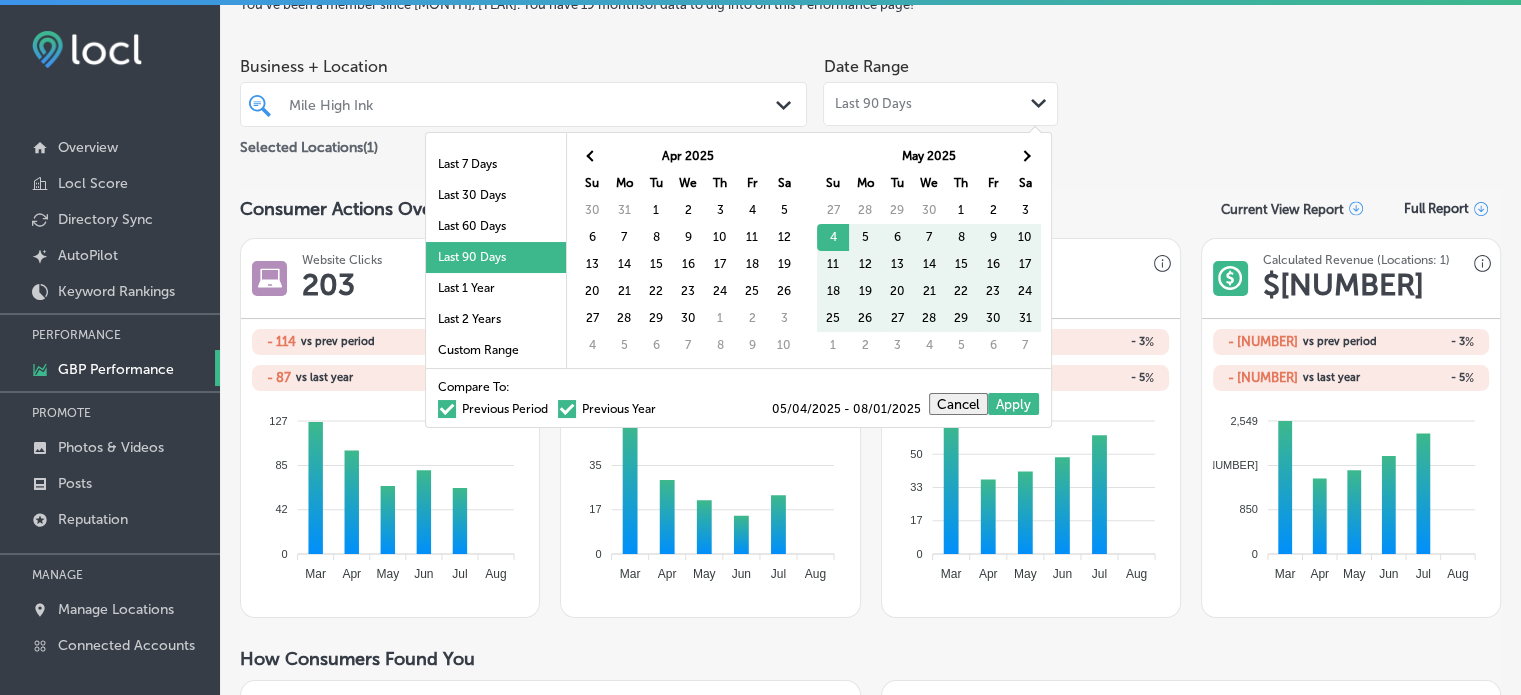 click at bounding box center (592, 156) 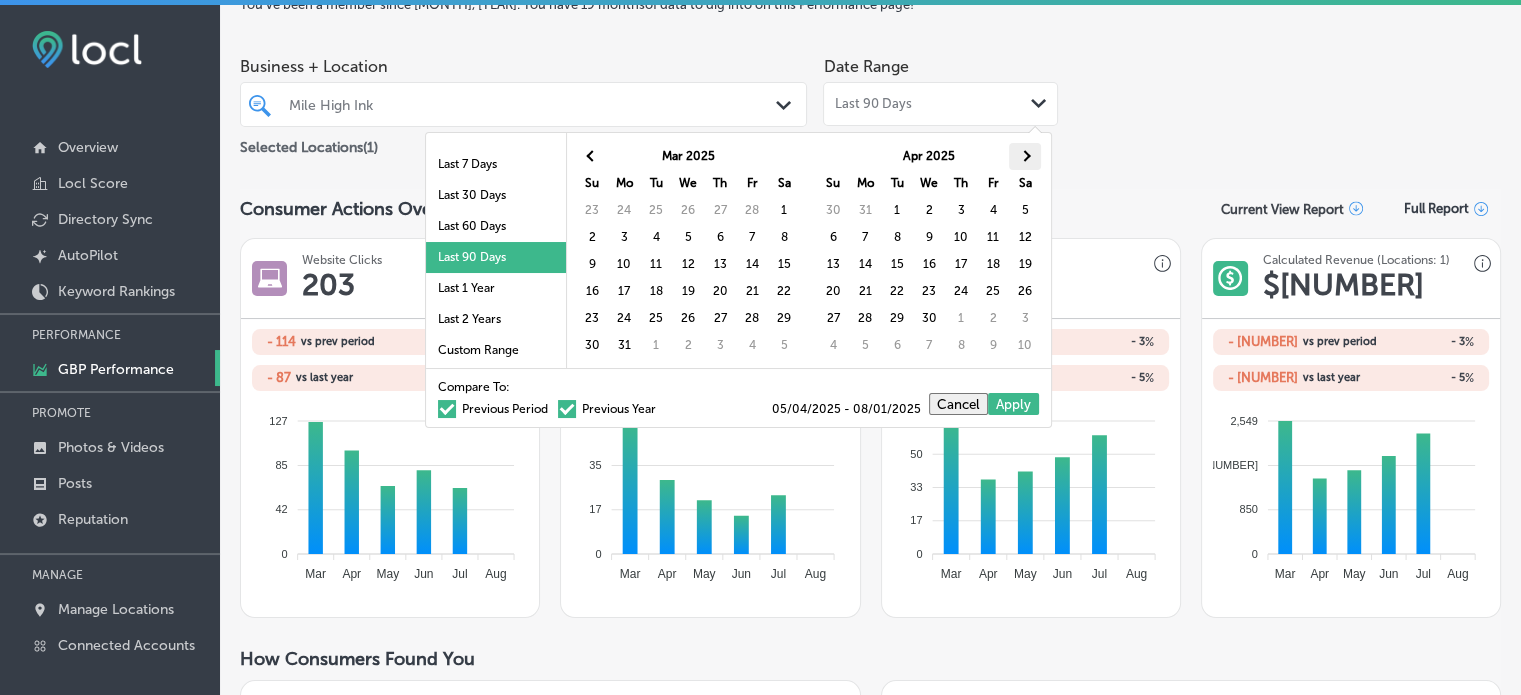click at bounding box center (1024, 155) 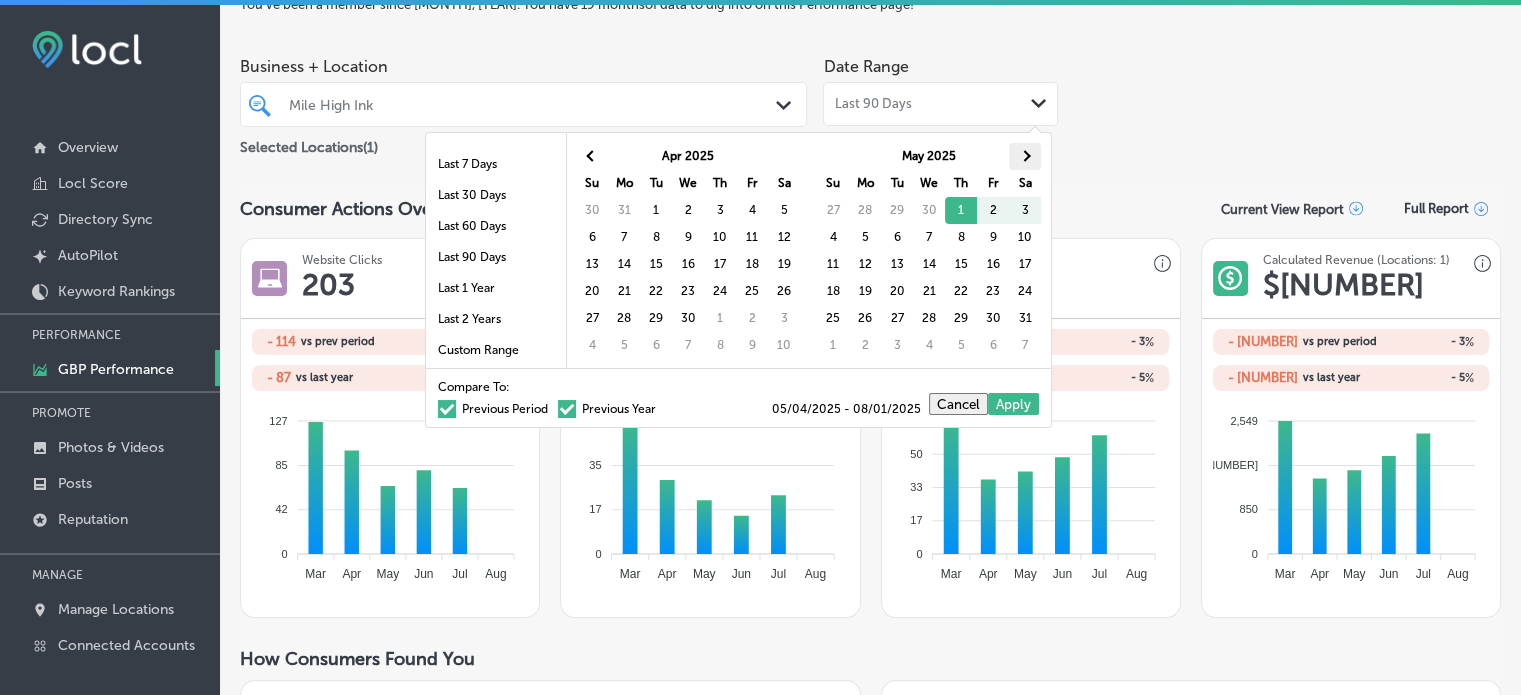 click at bounding box center [1025, 156] 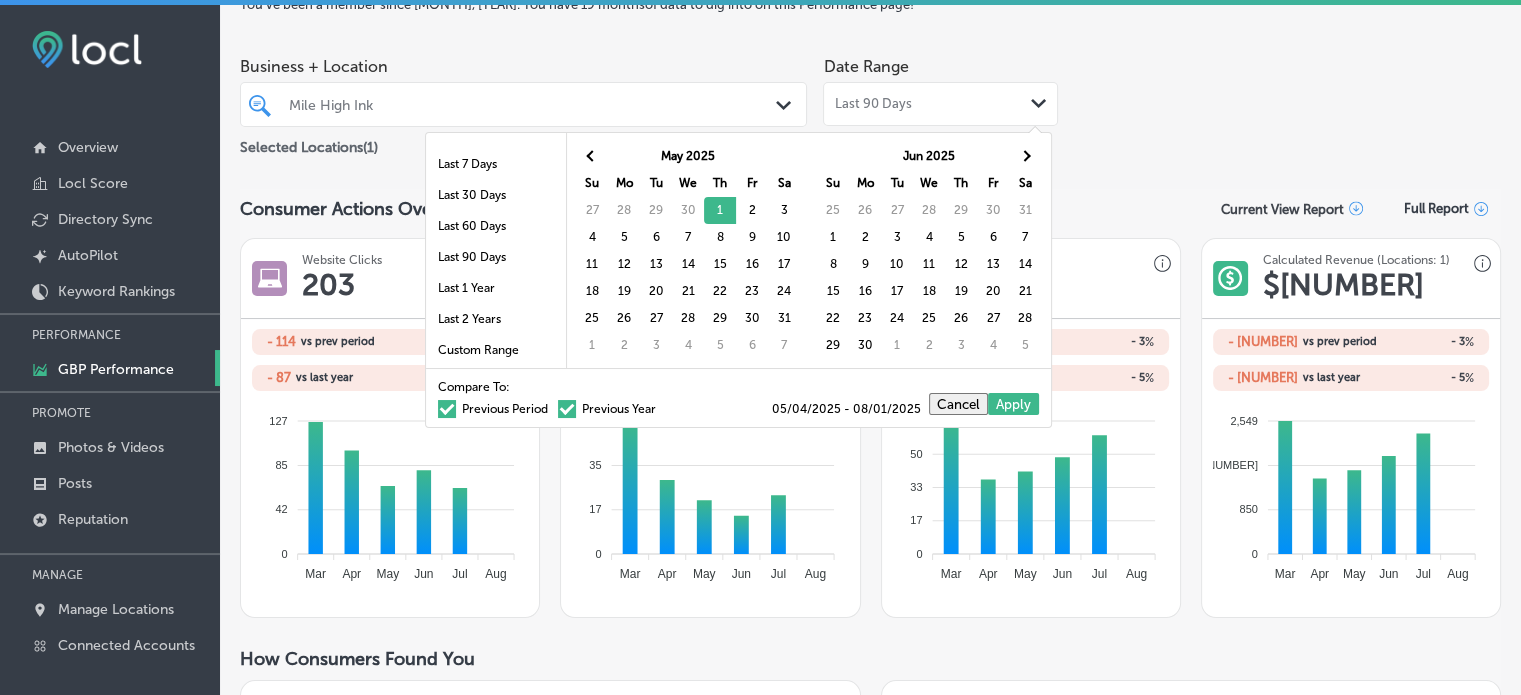click at bounding box center [1025, 156] 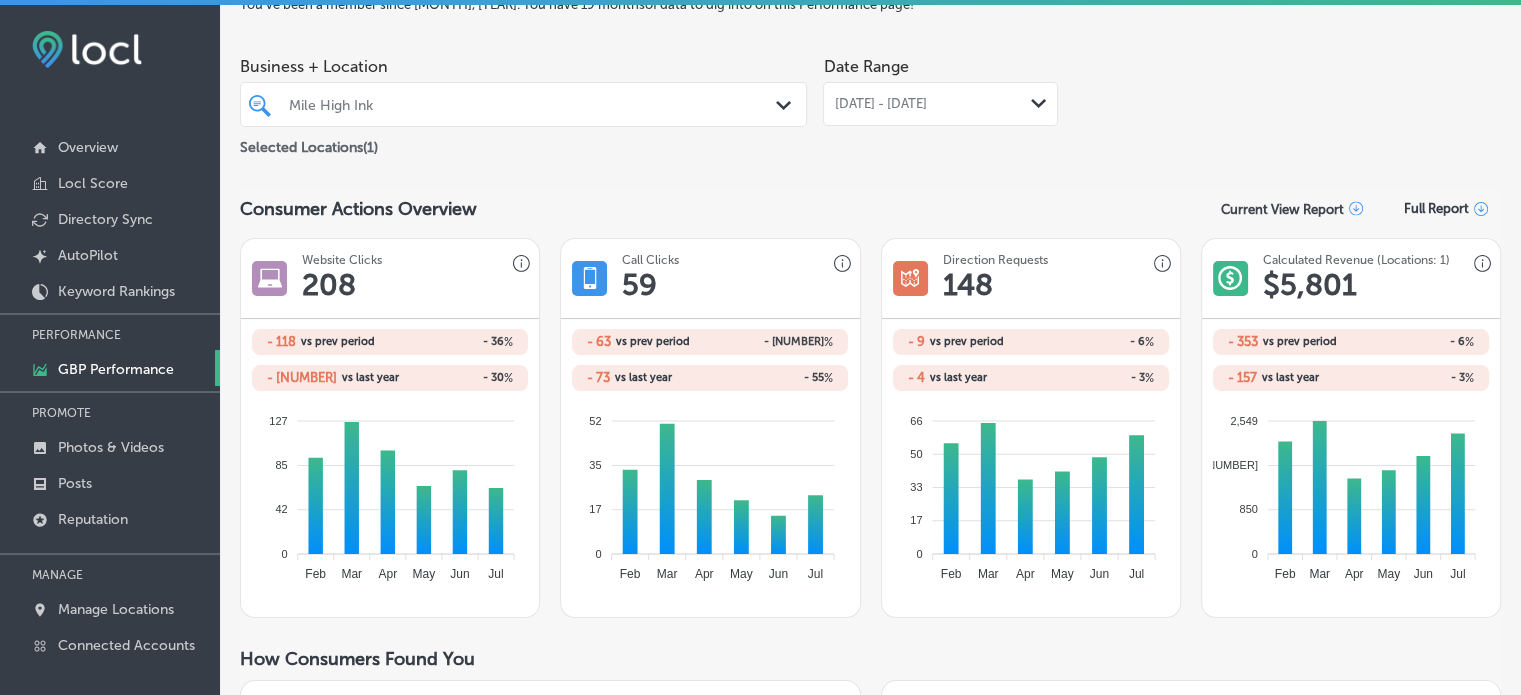 click on "[MONTH] [DAY], [YEAR] - [MONTH] [DAY], [YEAR]
Path
Created with Sketch." at bounding box center [940, 104] 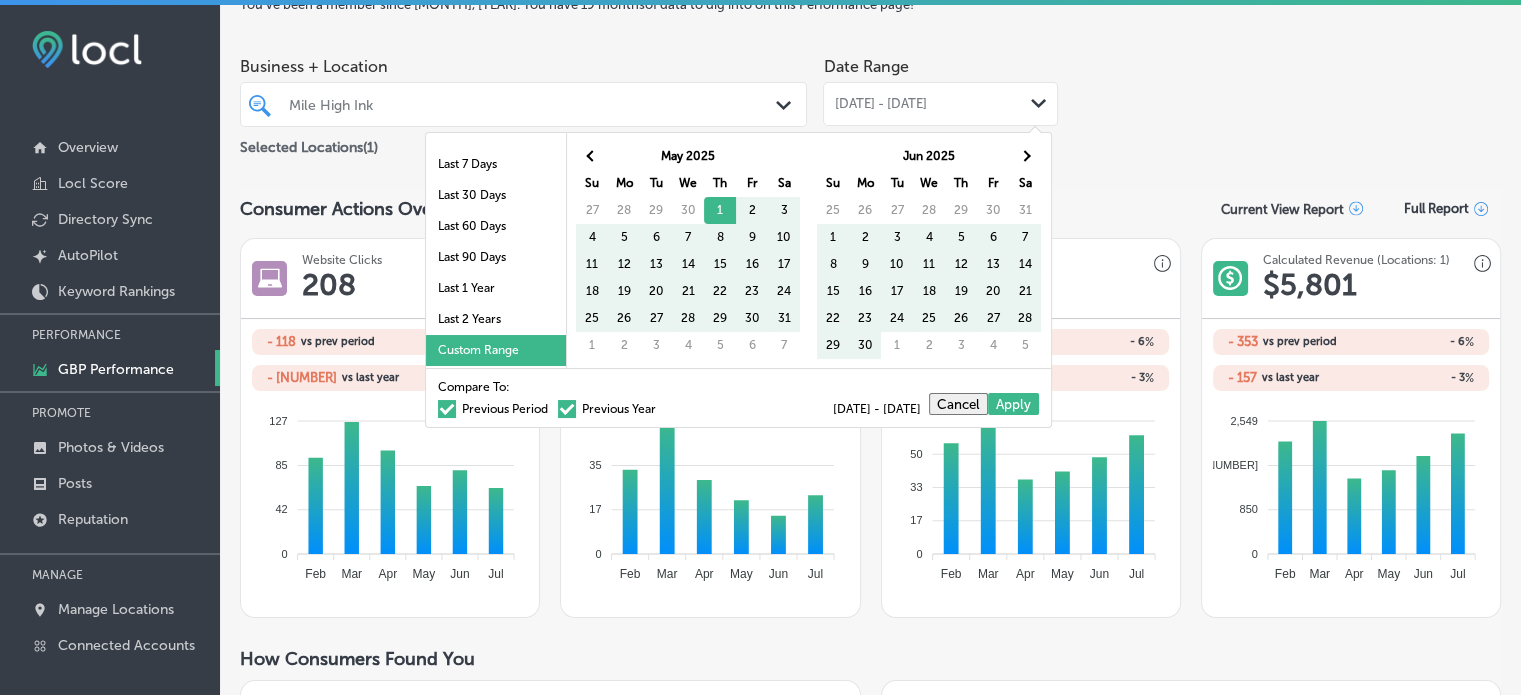 click on "[MONTH] [DAY], [YEAR] - [MONTH] [DAY], [YEAR]
Path
Created with Sketch." at bounding box center (940, 104) 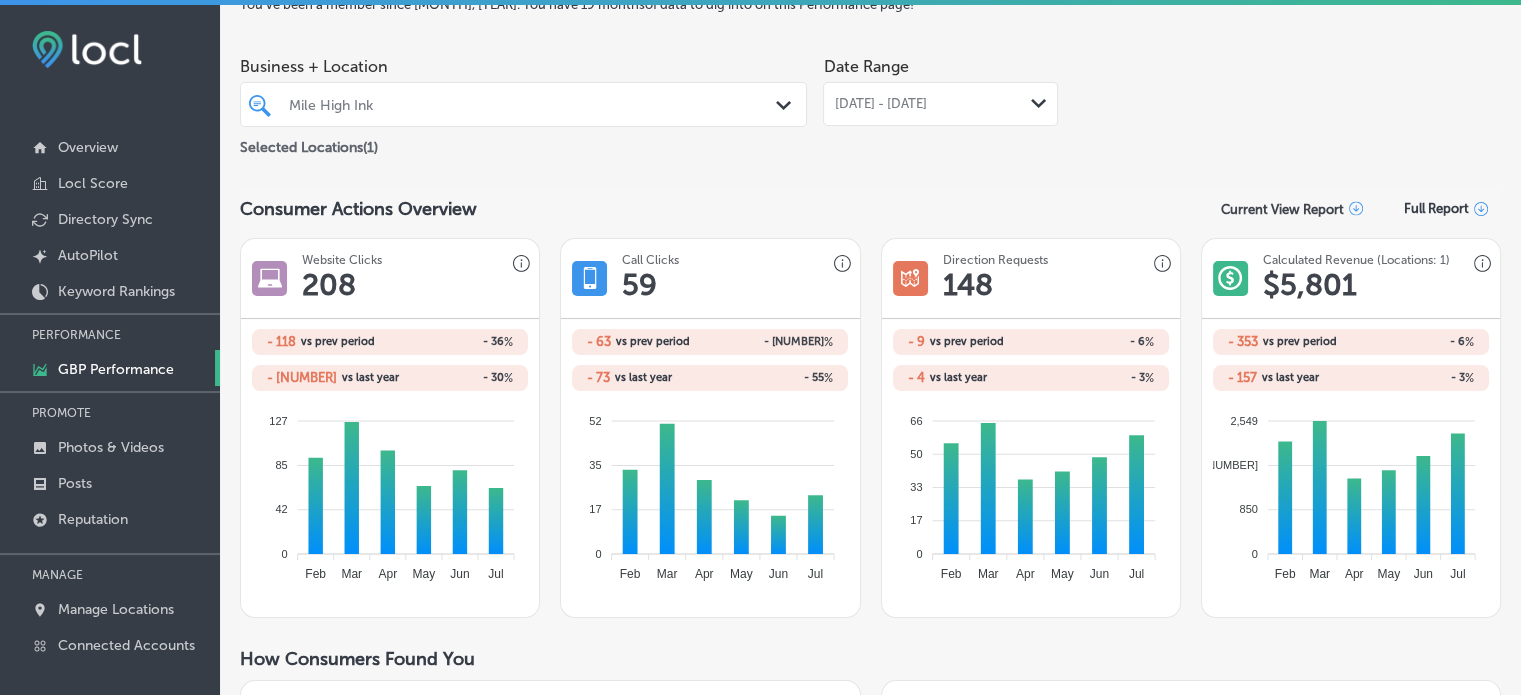 click on "[MONTH] [DAY], [YEAR] - [MONTH] [DAY], [YEAR]
Path
Created with Sketch." at bounding box center [940, 104] 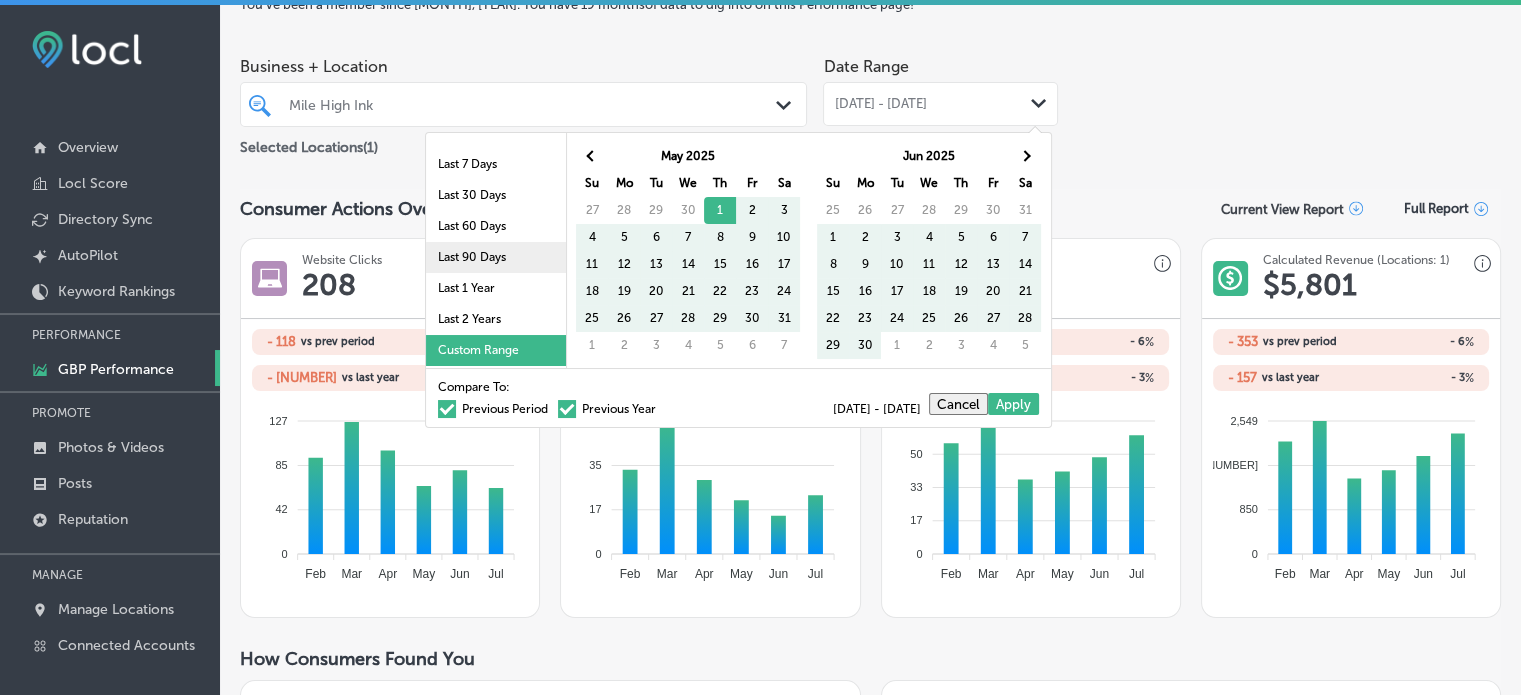 click on "Last 90 Days" at bounding box center (496, 257) 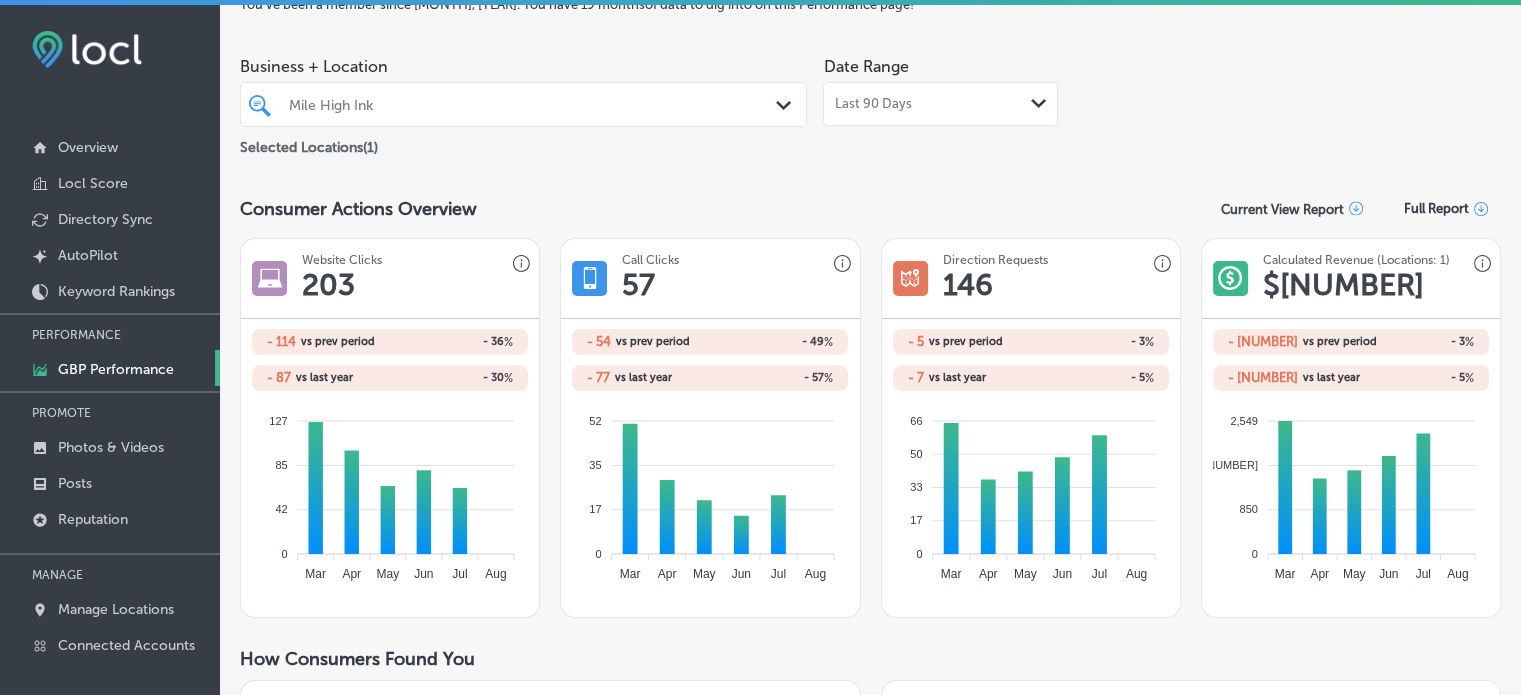 click on "Last 90 Days
Path
Created with Sketch." at bounding box center (940, 104) 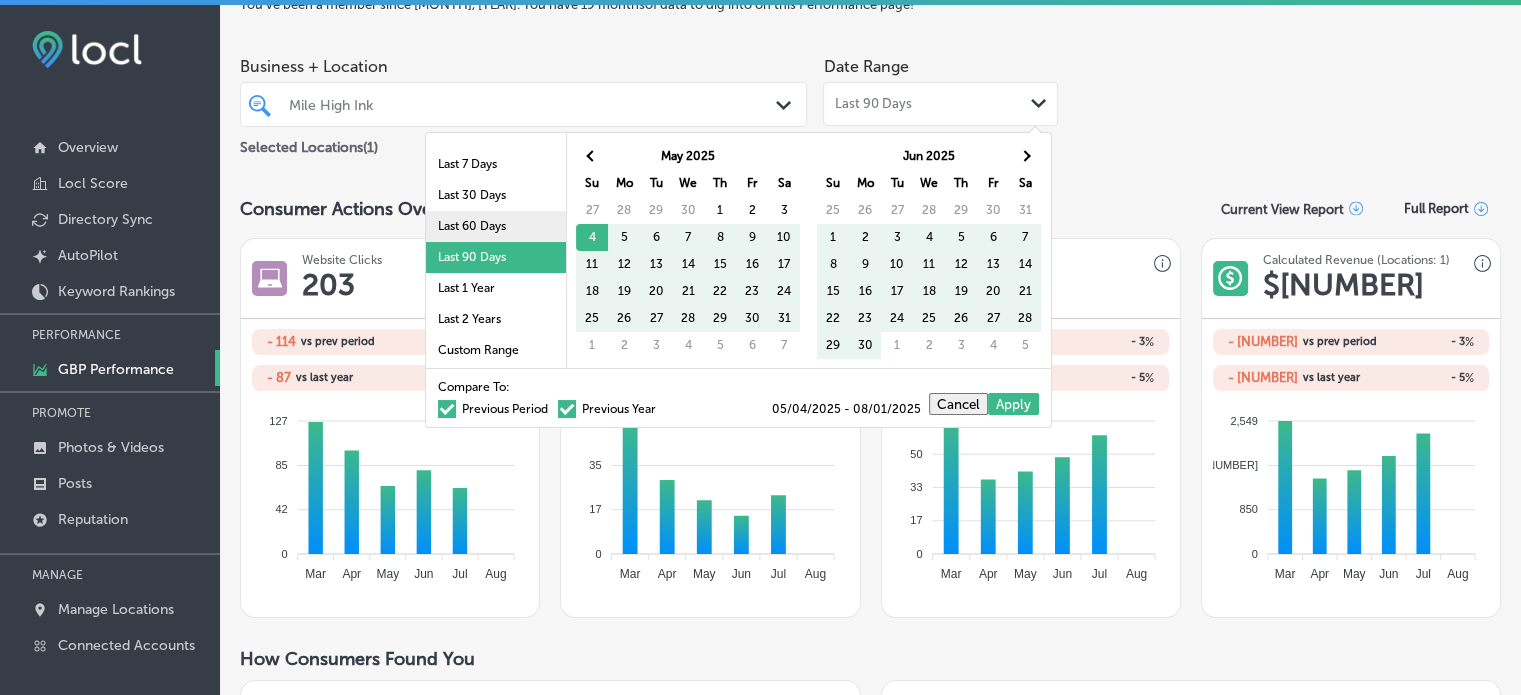 click on "Last 60 Days" at bounding box center (496, 226) 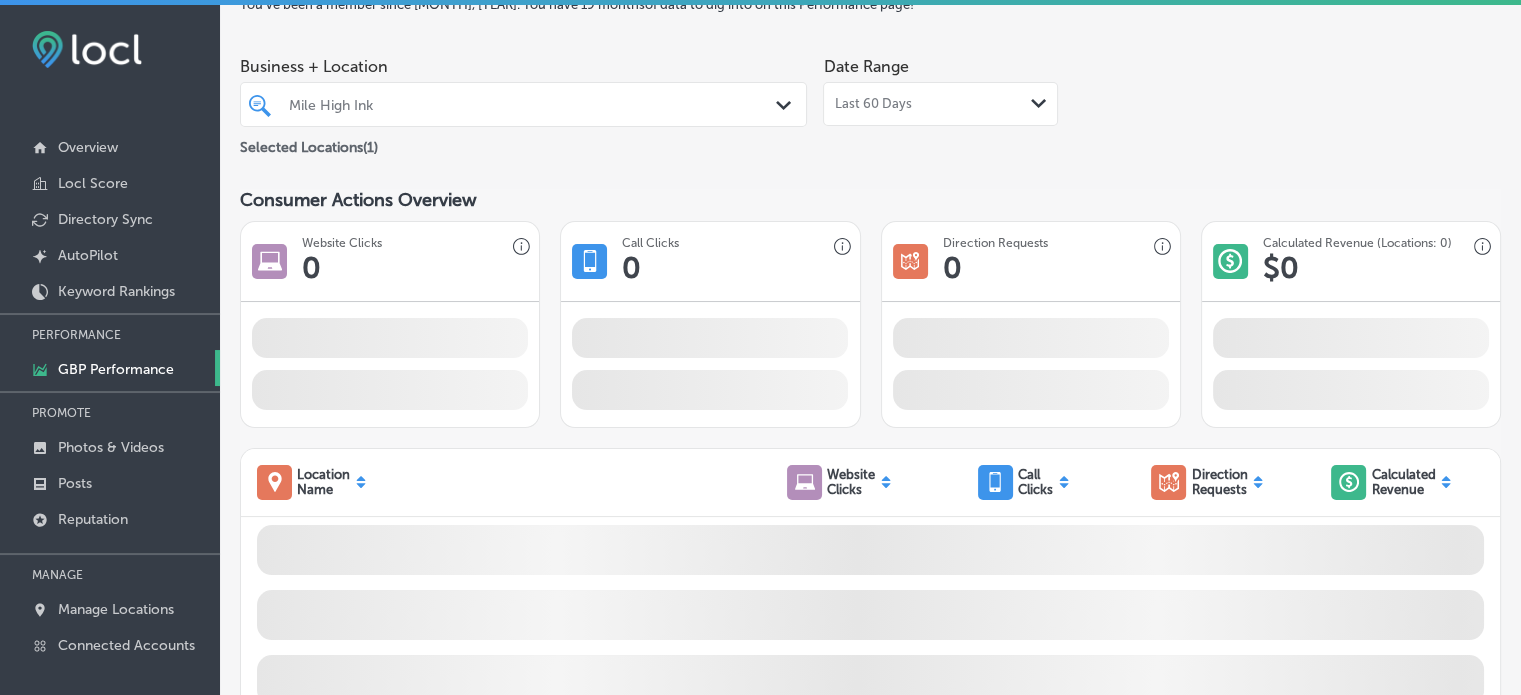 click on "Last [NUMBER] Days
Path
Created with Sketch." at bounding box center [940, 104] 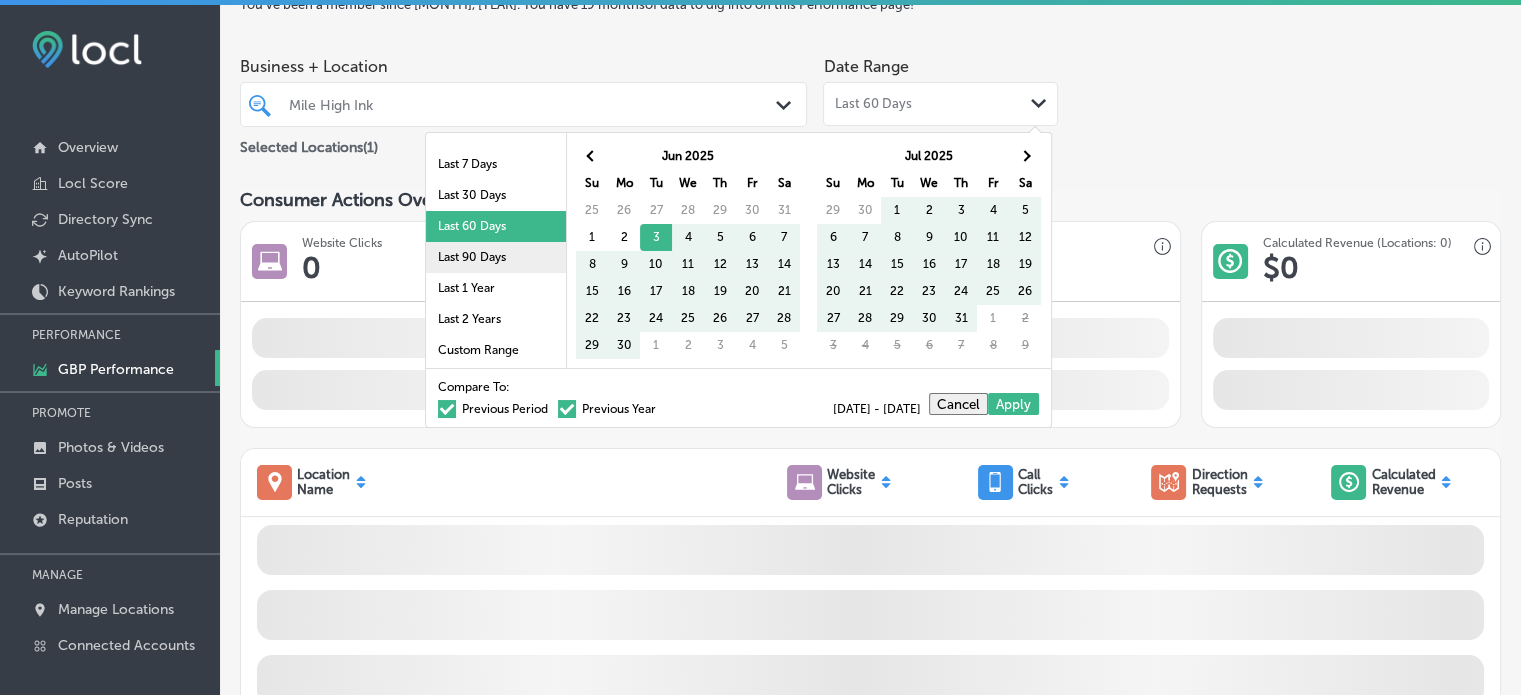 click on "Last 90 Days" at bounding box center [496, 257] 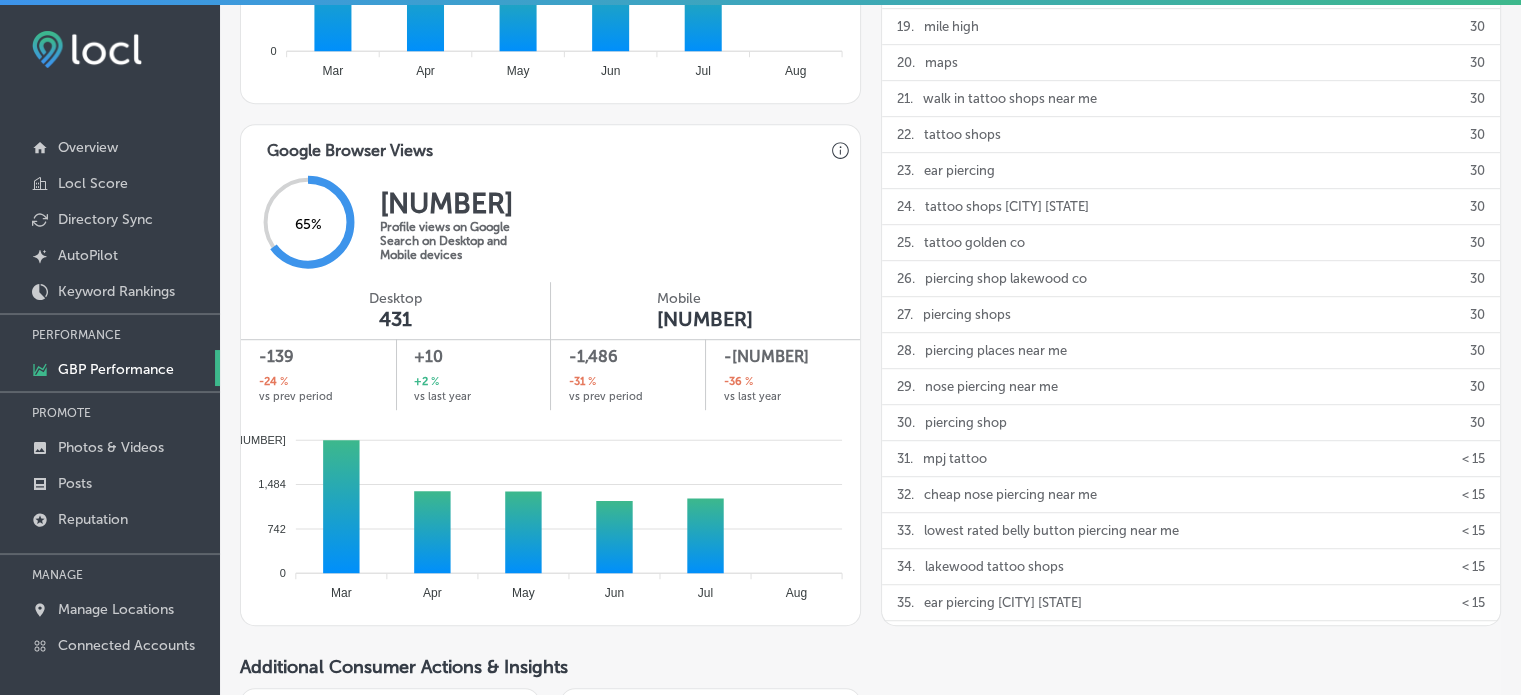 scroll, scrollTop: 1457, scrollLeft: 0, axis: vertical 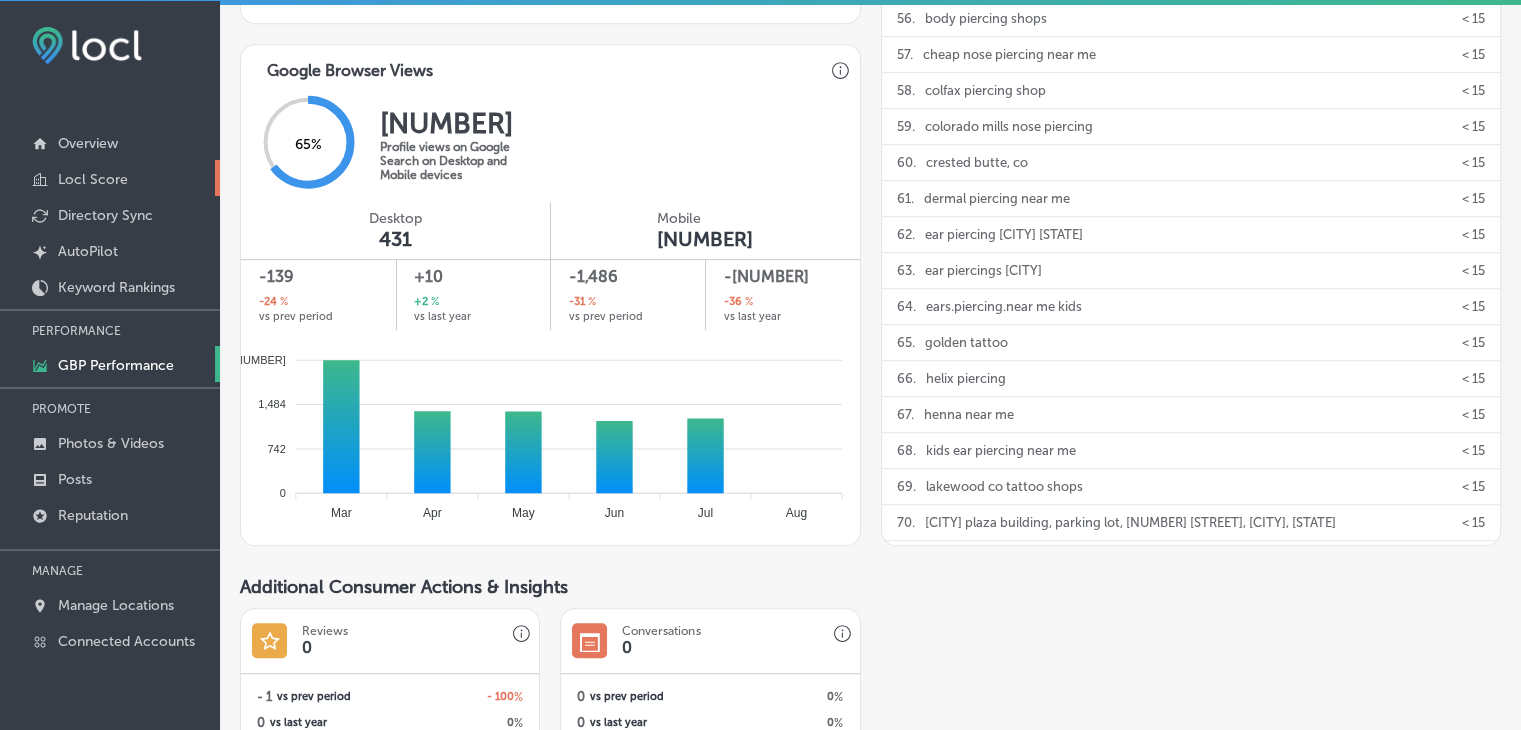 click on "Locl Score" at bounding box center [93, 179] 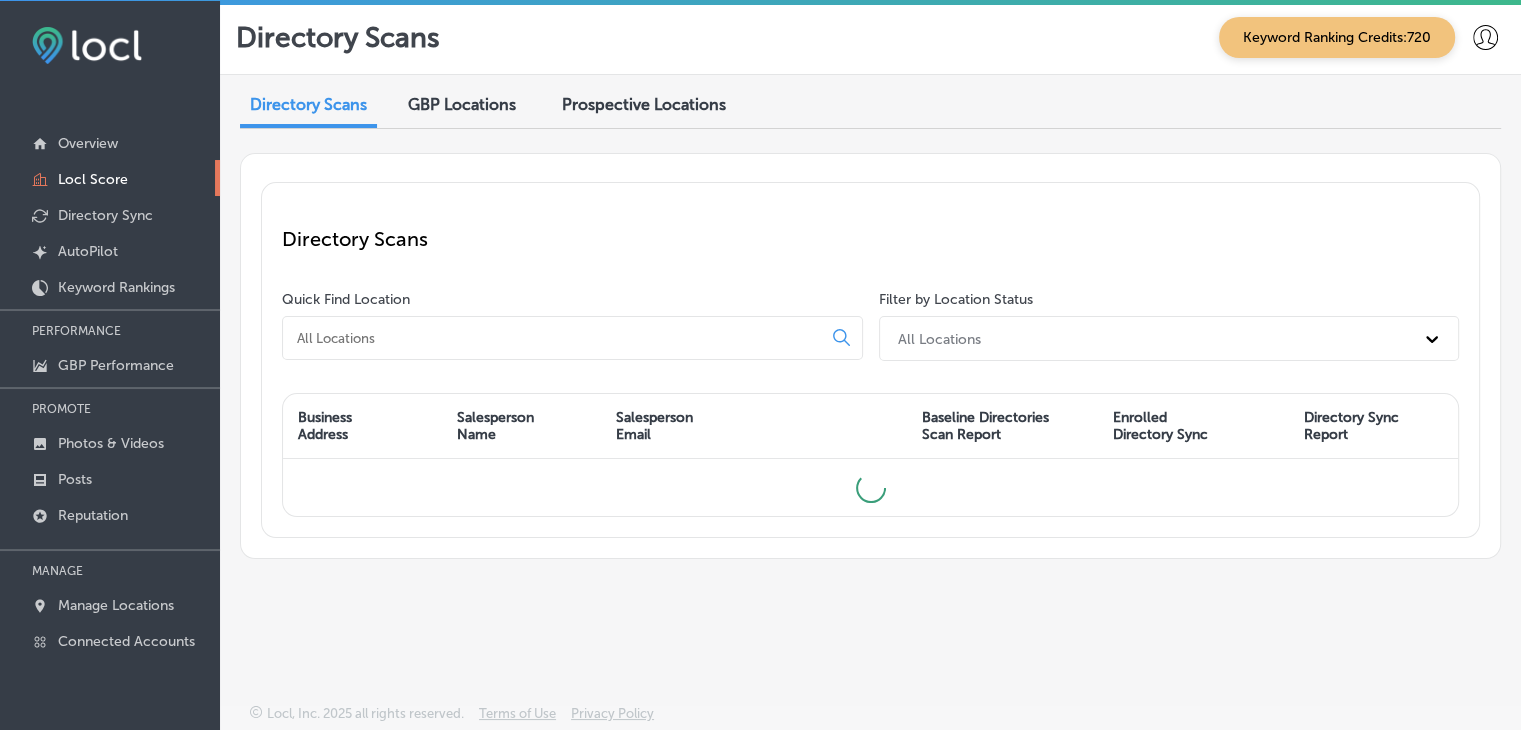 scroll, scrollTop: 4, scrollLeft: 0, axis: vertical 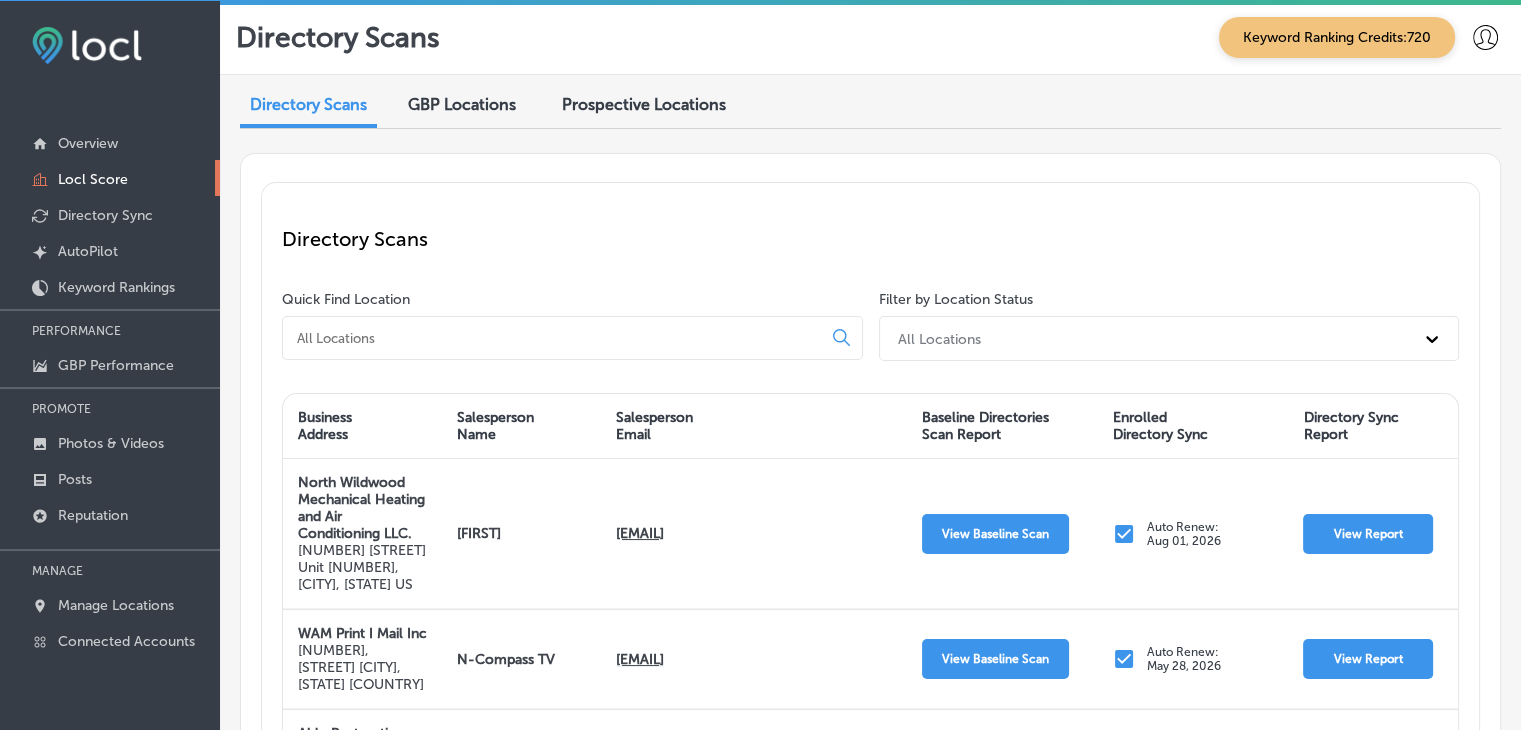 click at bounding box center (556, 338) 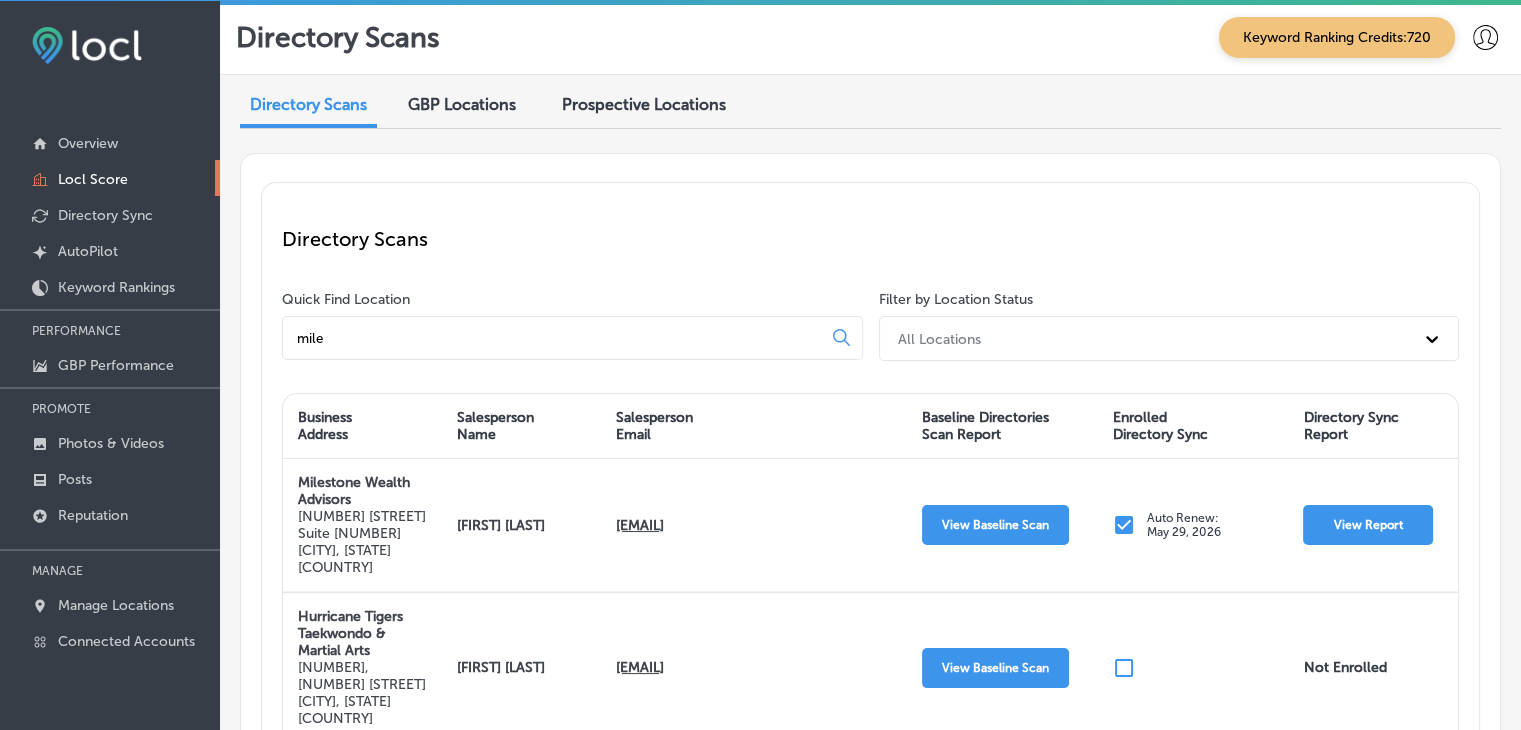 scroll, scrollTop: 88, scrollLeft: 0, axis: vertical 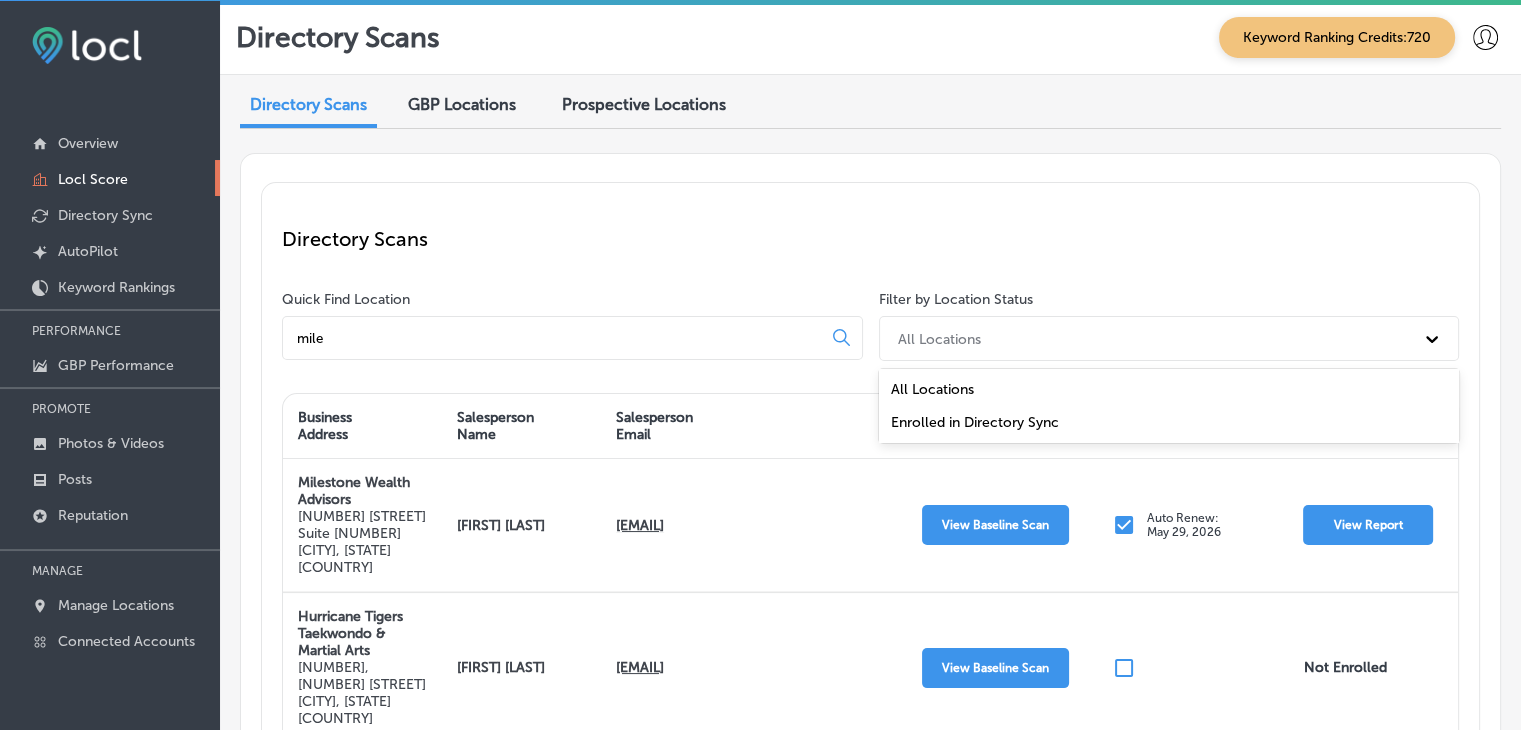 click on "All Locations" at bounding box center [939, 338] 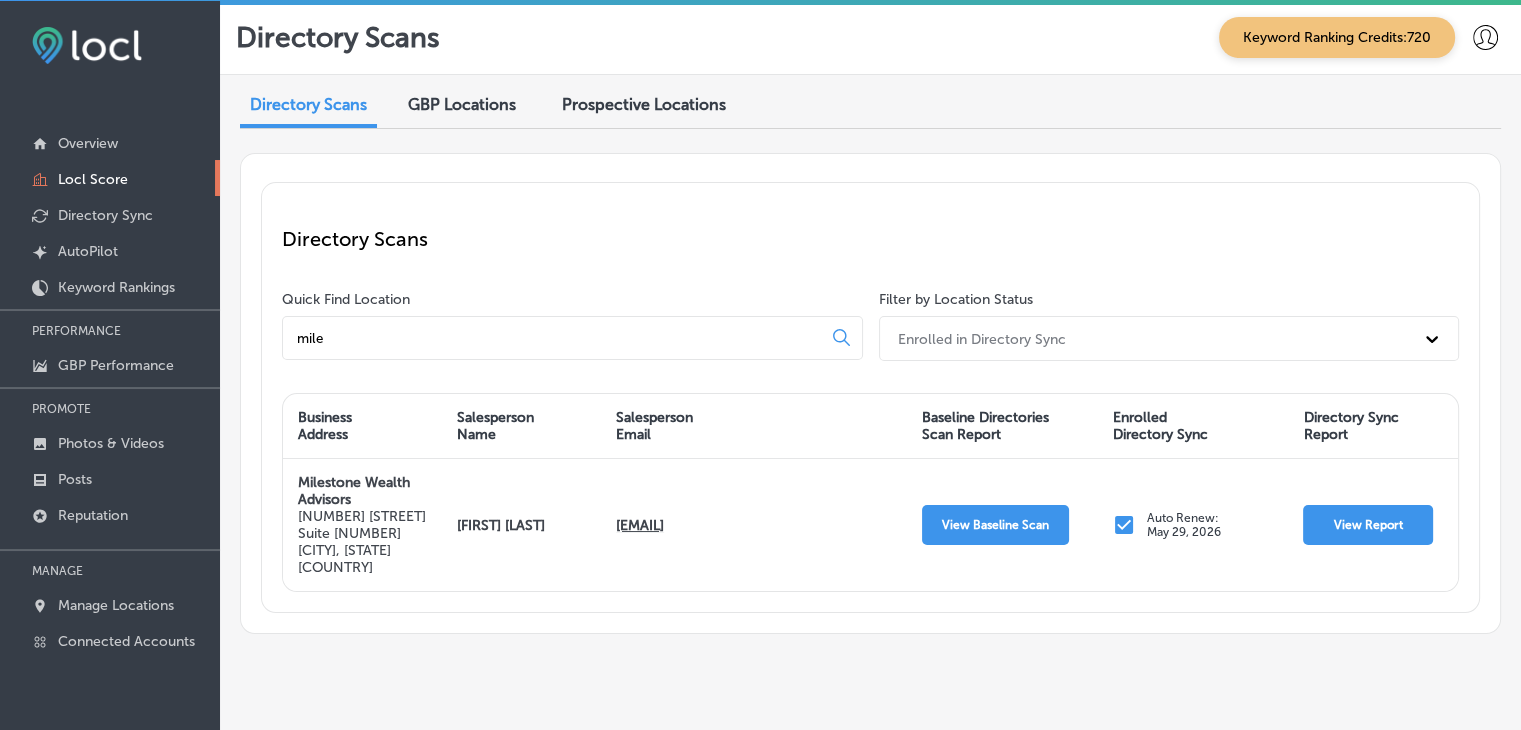 click on "mile" at bounding box center [556, 338] 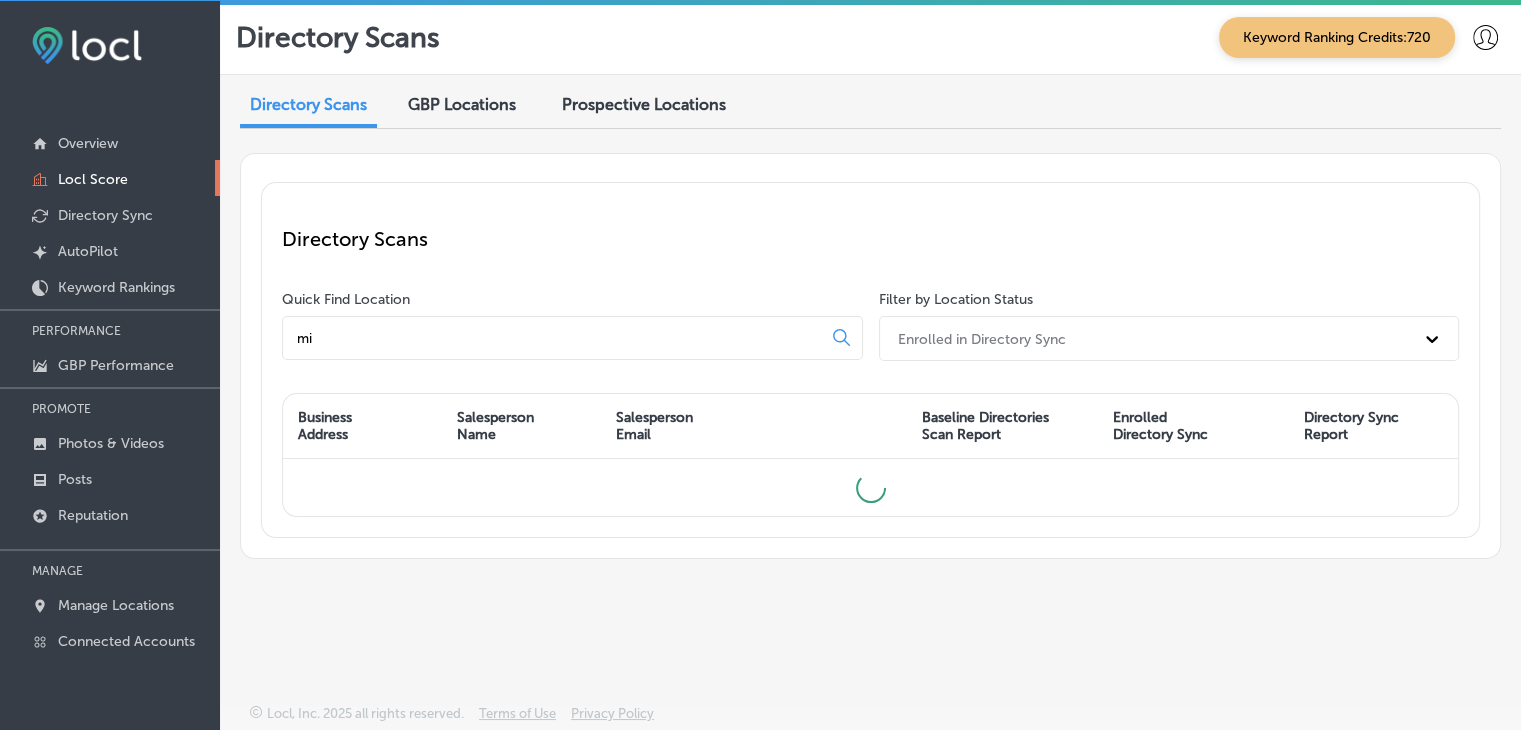 type on "m" 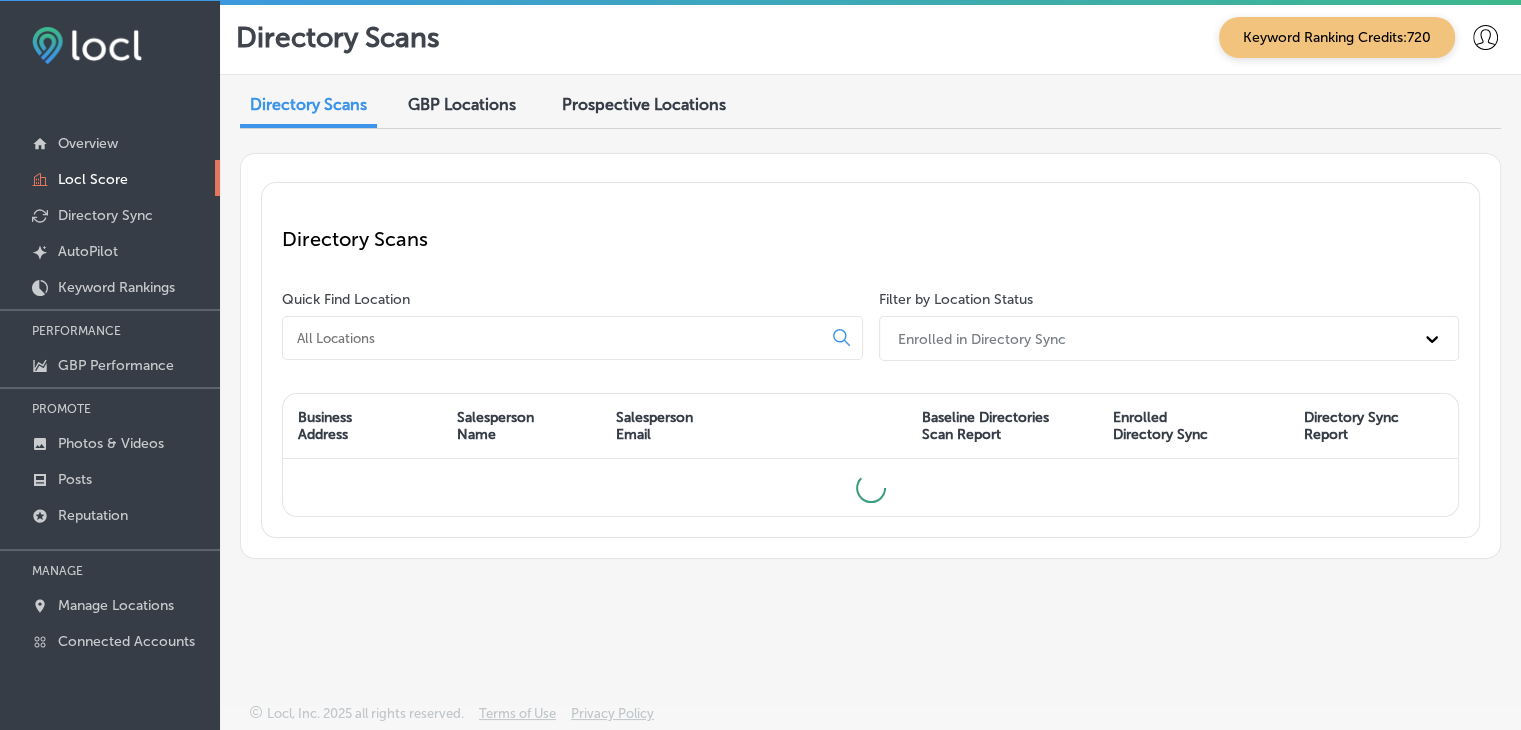 type 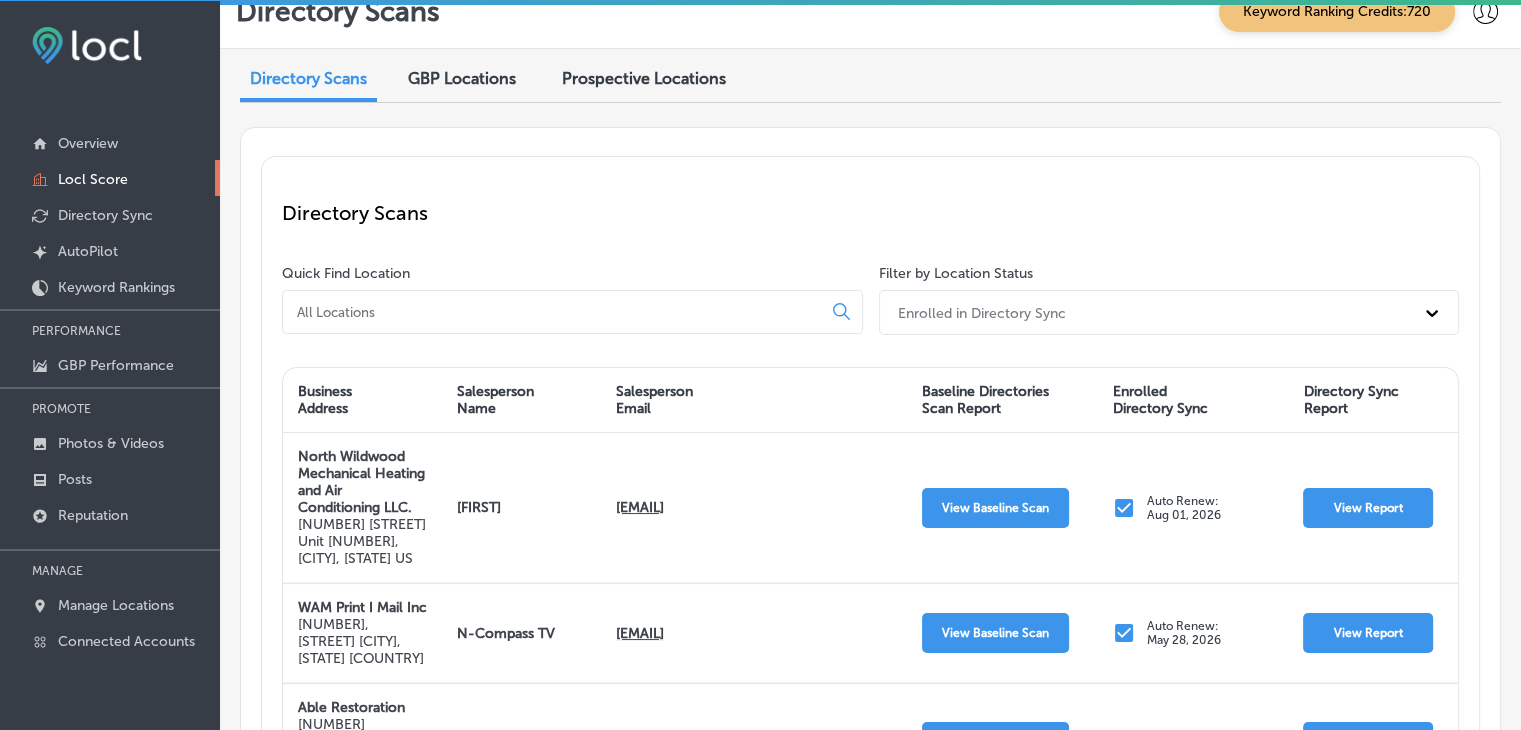 scroll, scrollTop: 0, scrollLeft: 0, axis: both 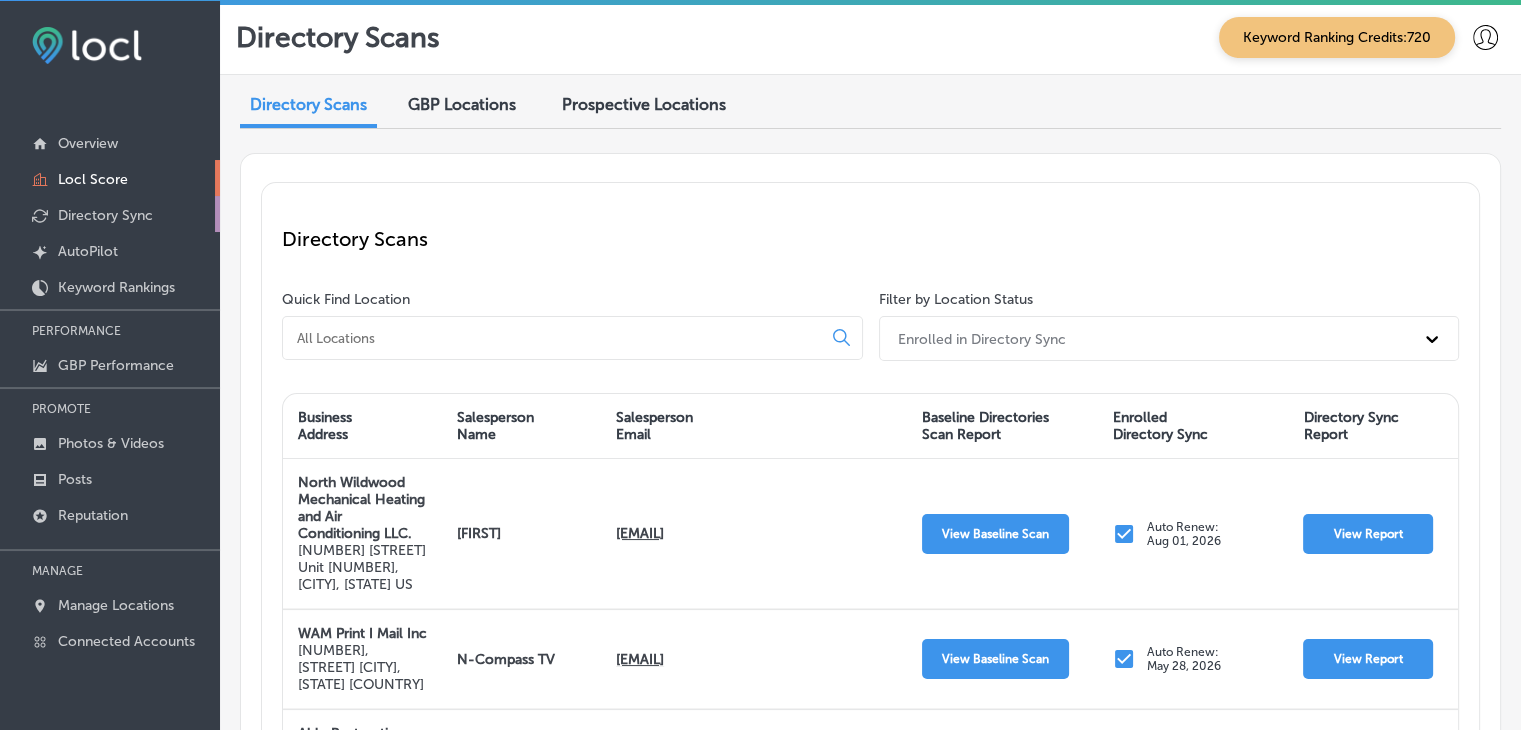 click on "Directory Sync" at bounding box center (105, 215) 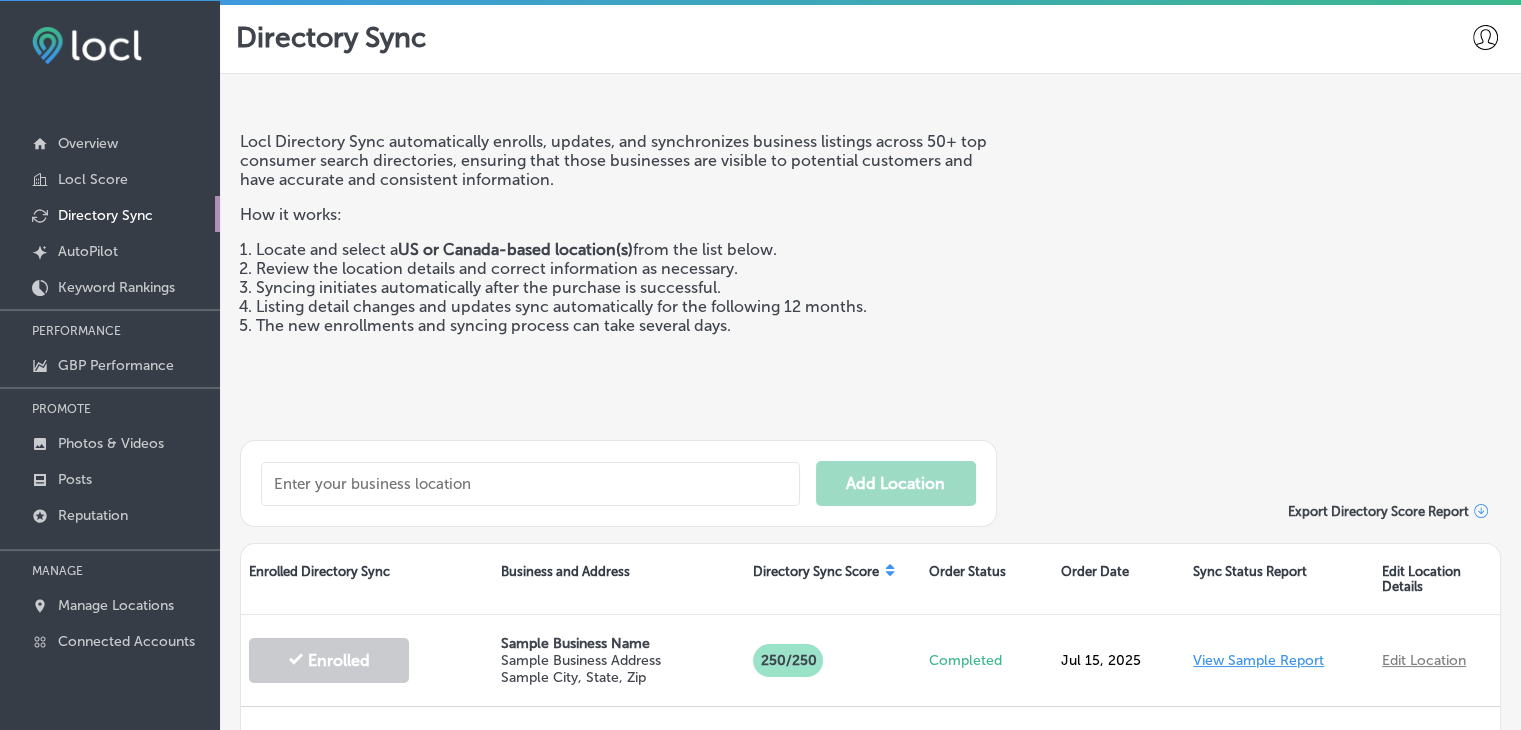 scroll, scrollTop: 173, scrollLeft: 0, axis: vertical 